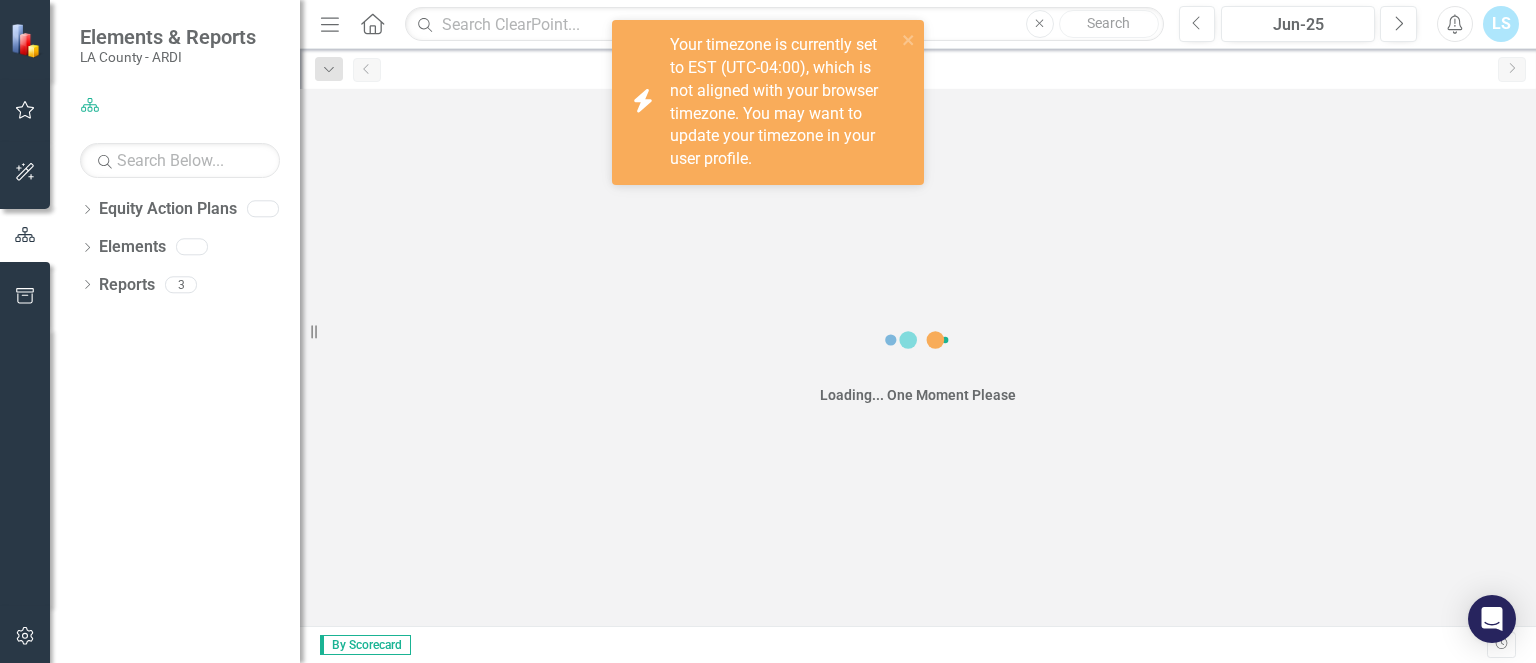 scroll, scrollTop: 0, scrollLeft: 0, axis: both 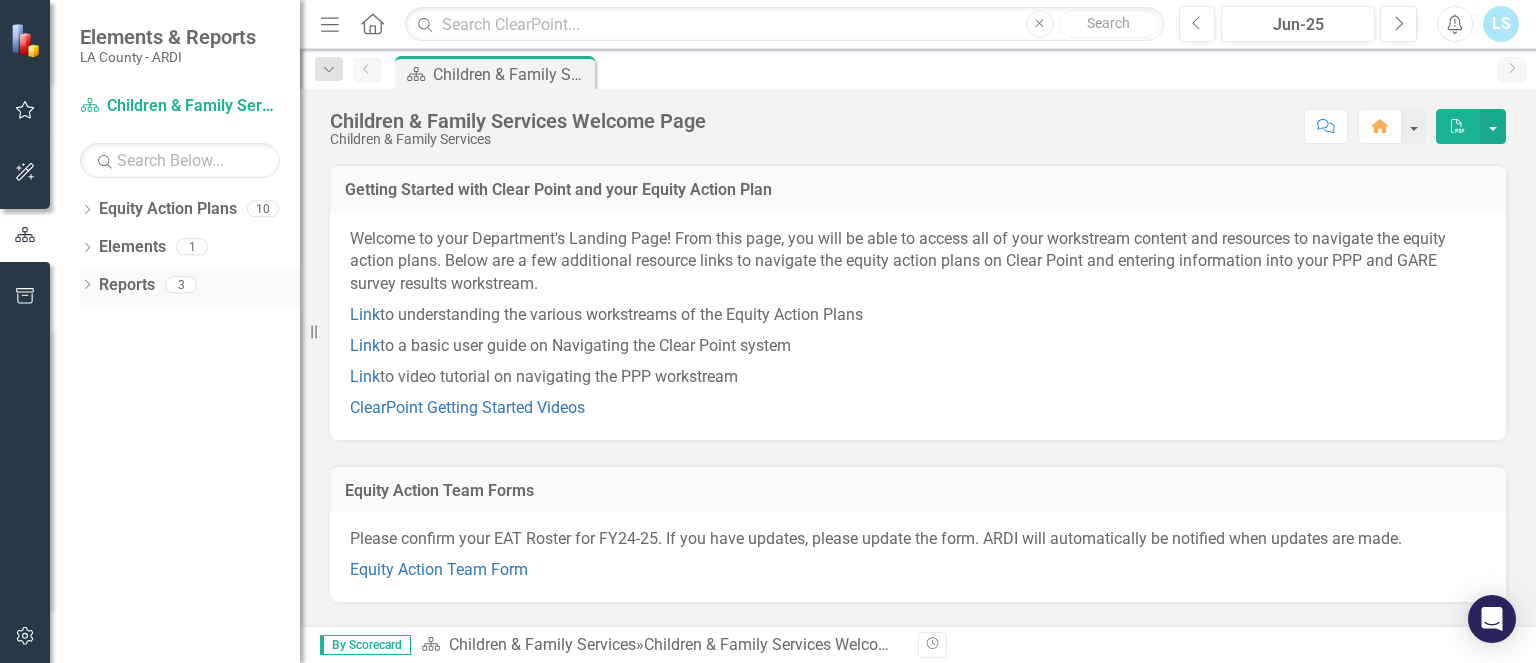 click on "Reports" at bounding box center [127, 285] 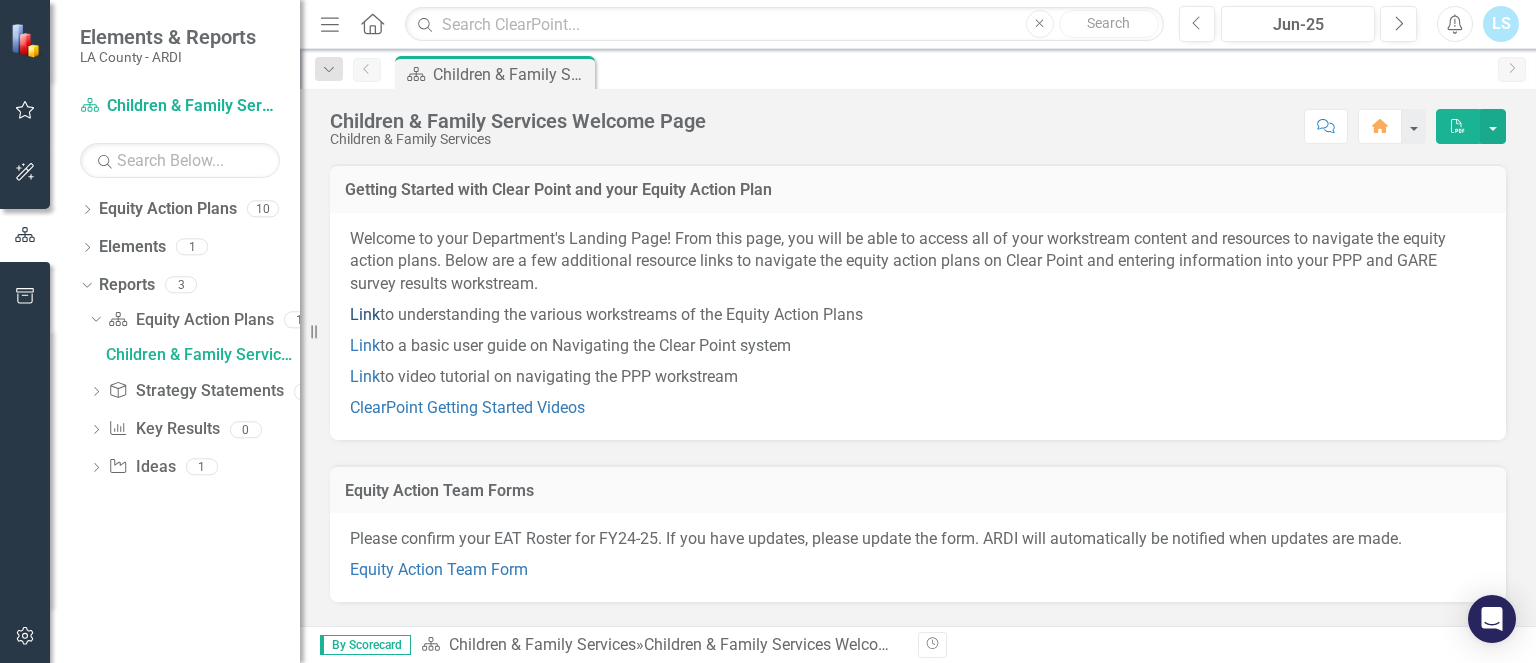 click on "Link" at bounding box center [365, 314] 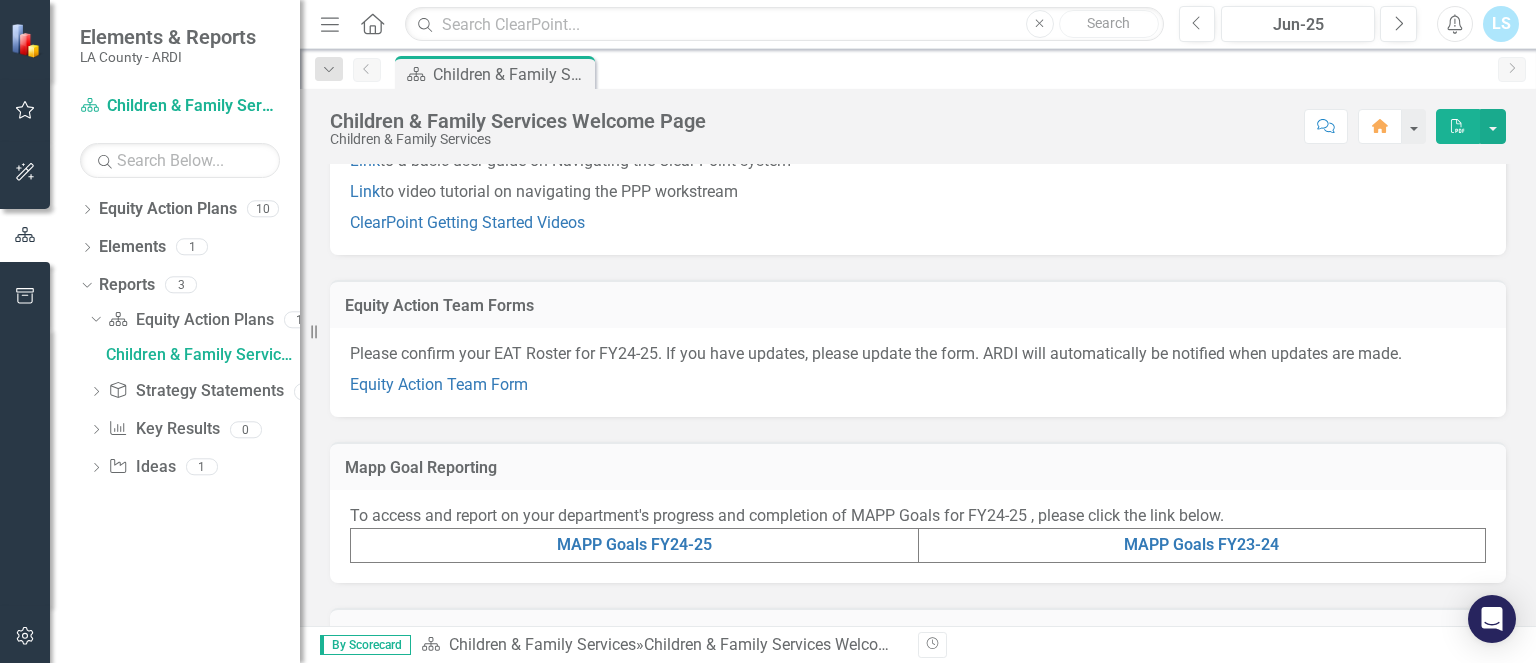 scroll, scrollTop: 197, scrollLeft: 0, axis: vertical 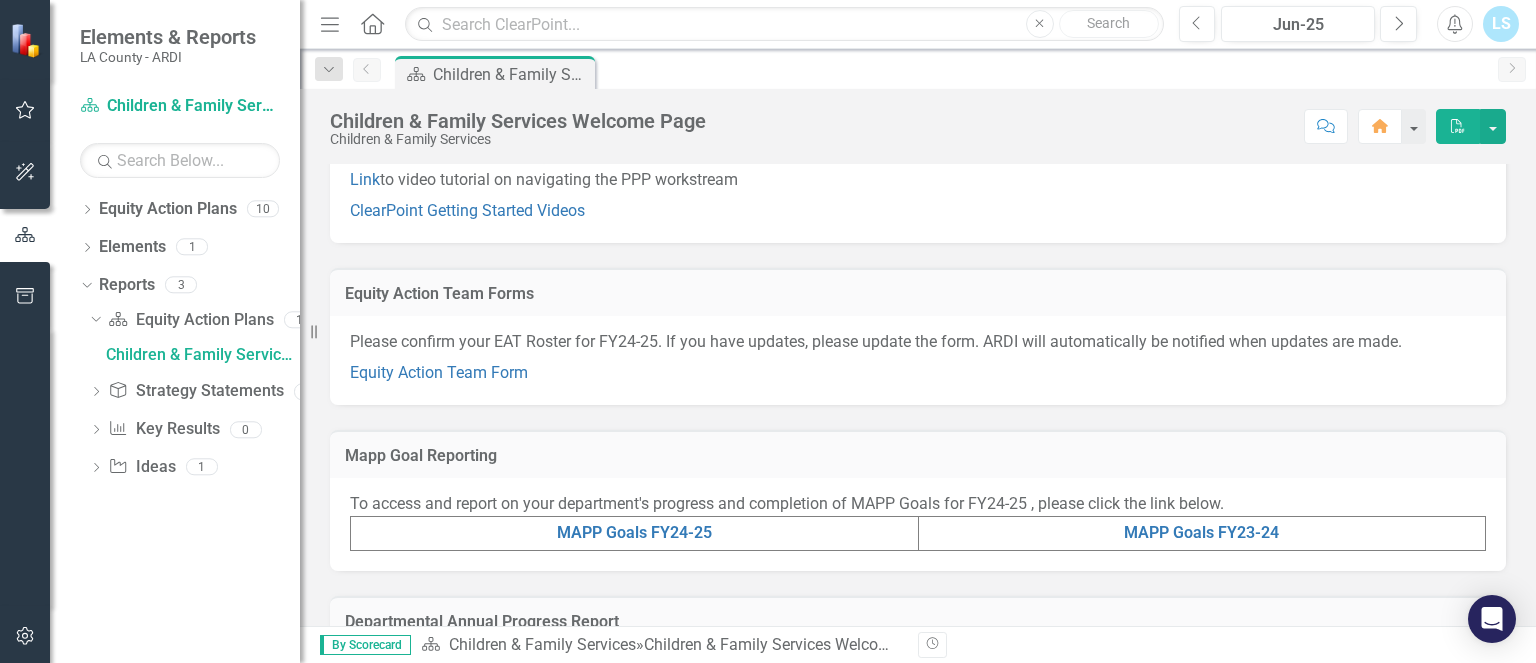 click on "Equity Action Team Form" at bounding box center (918, 371) 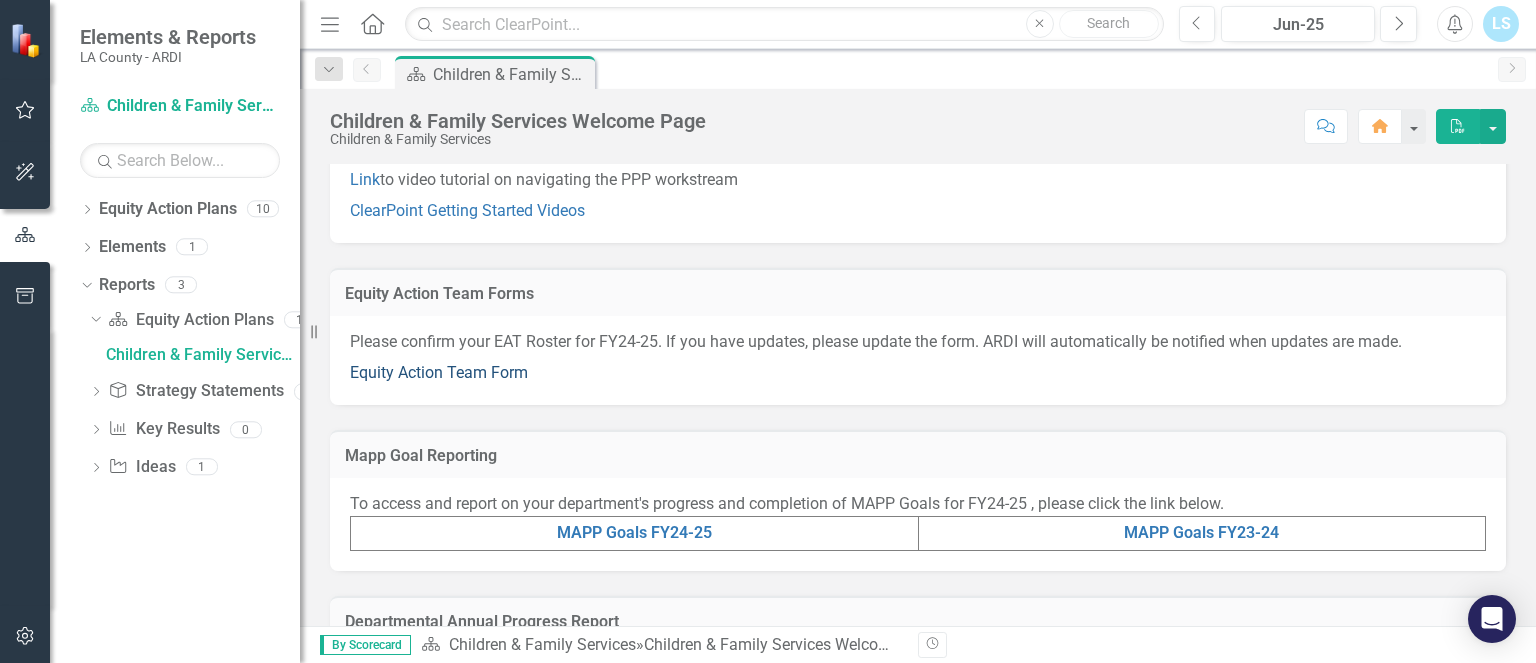 click on "Equity Action Team Form" at bounding box center [439, 372] 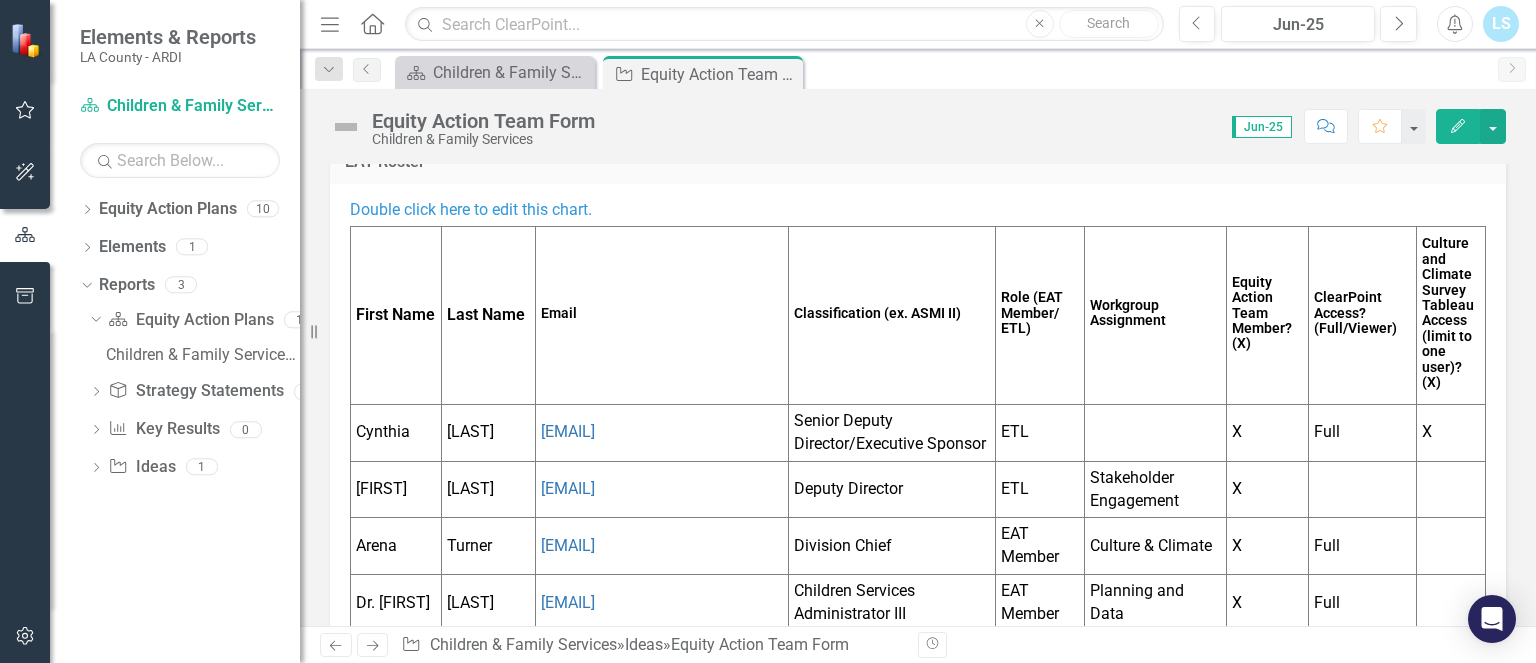 scroll, scrollTop: 0, scrollLeft: 0, axis: both 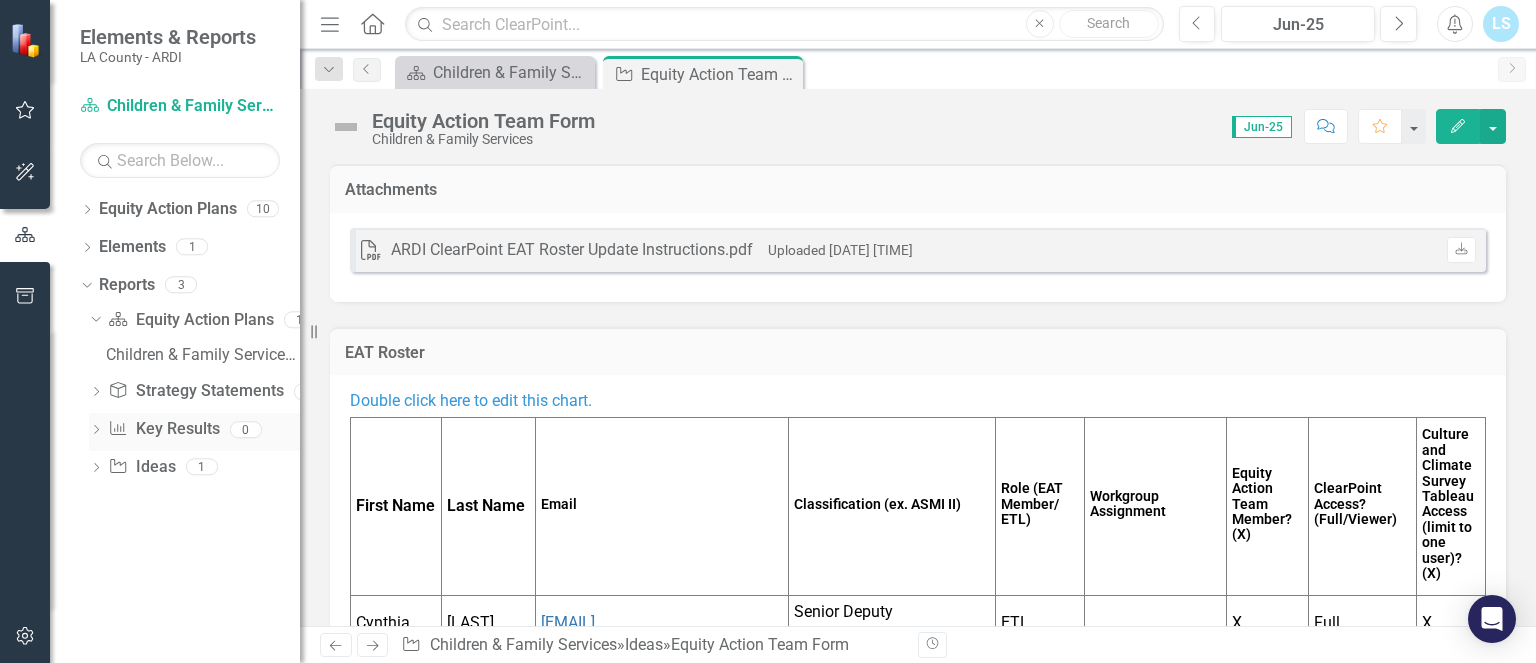 click on "Key Result Key Results" at bounding box center (163, 429) 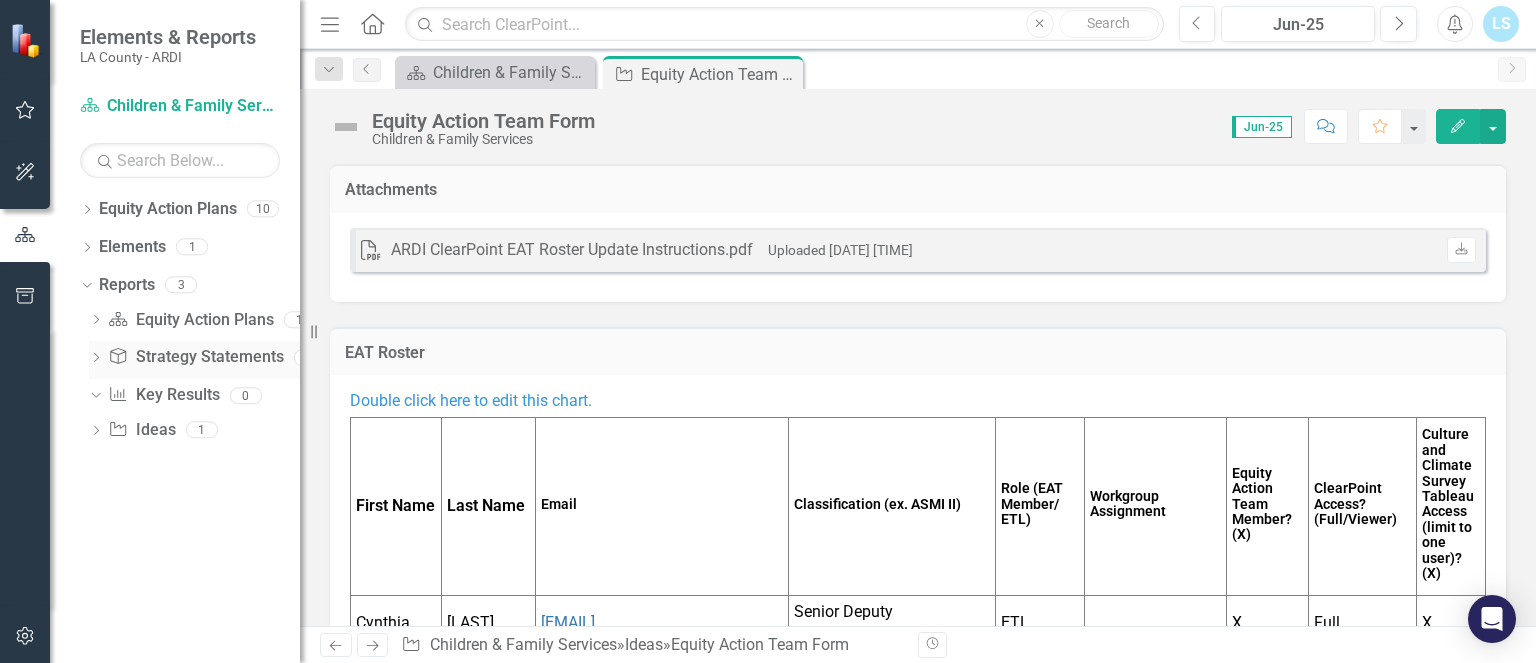 click on "Dropdown" at bounding box center (96, 359) 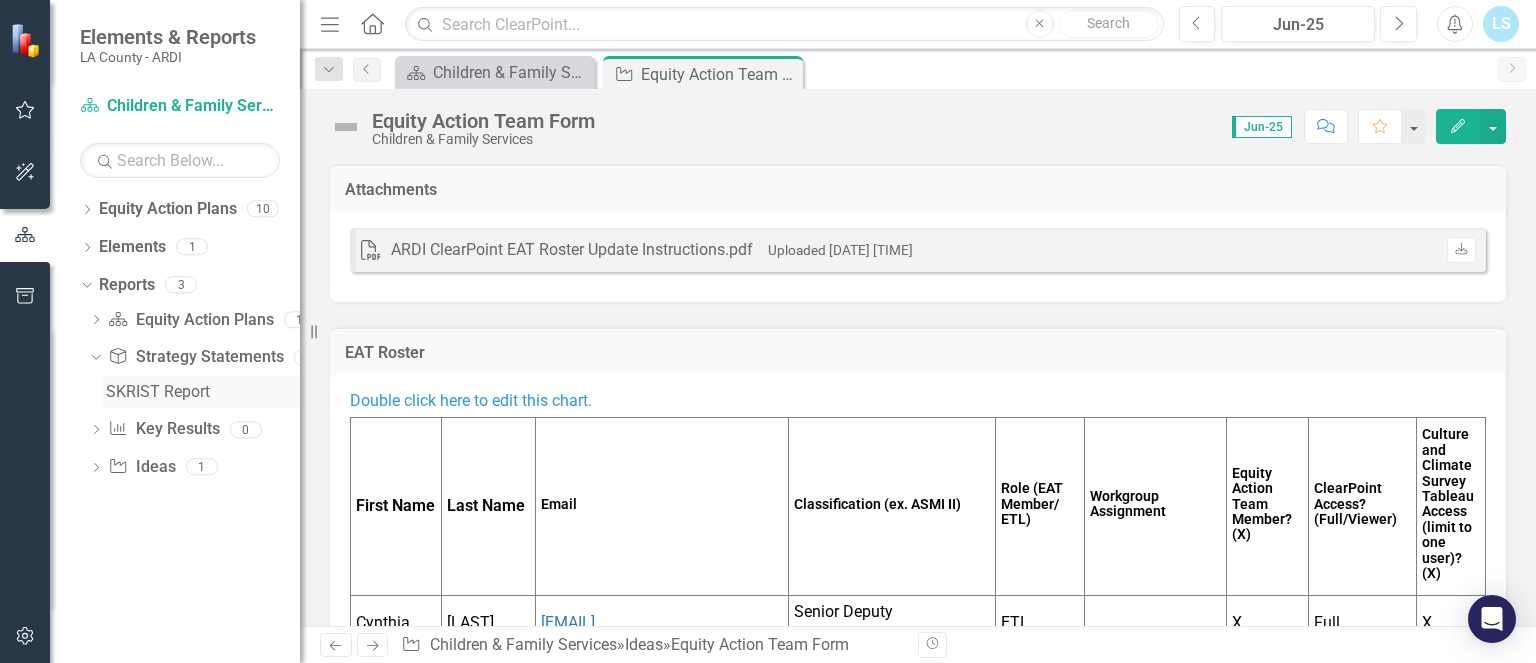 click on "SKRIST Report" at bounding box center (203, 392) 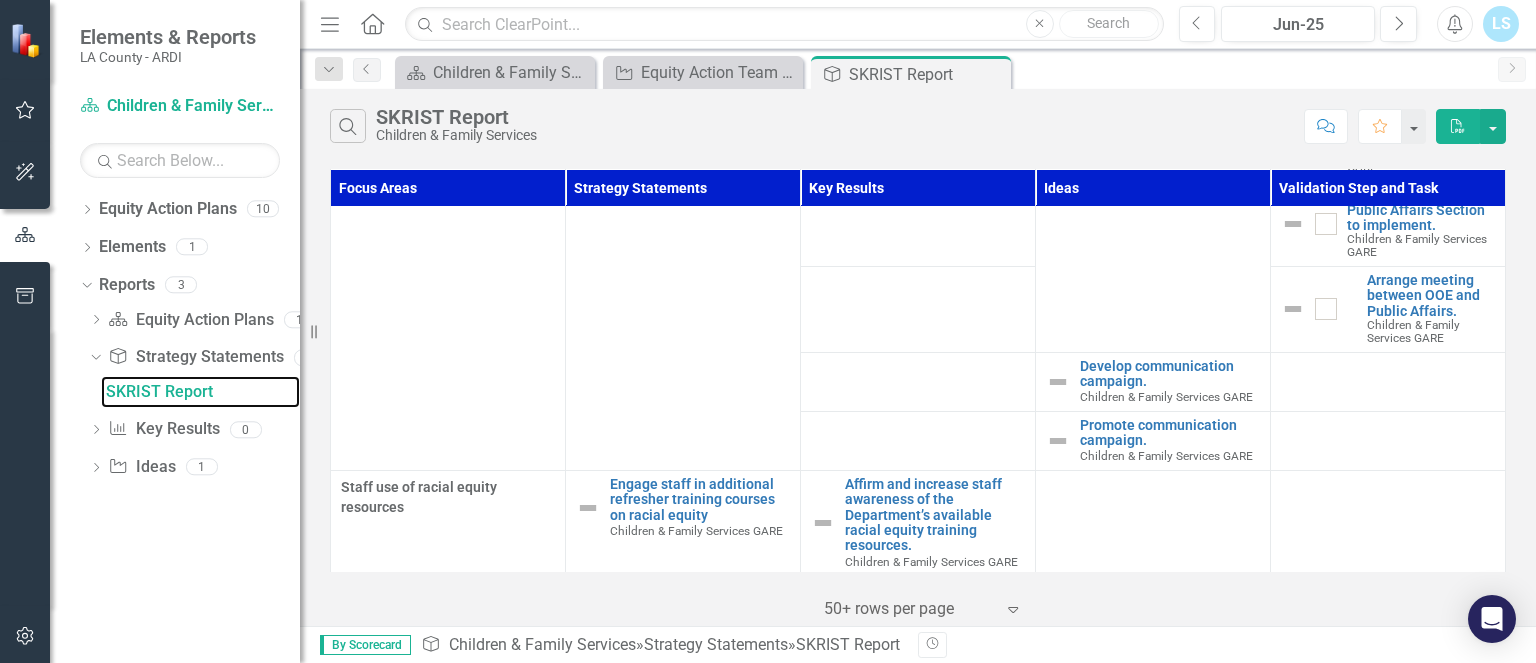 scroll, scrollTop: 1119, scrollLeft: 0, axis: vertical 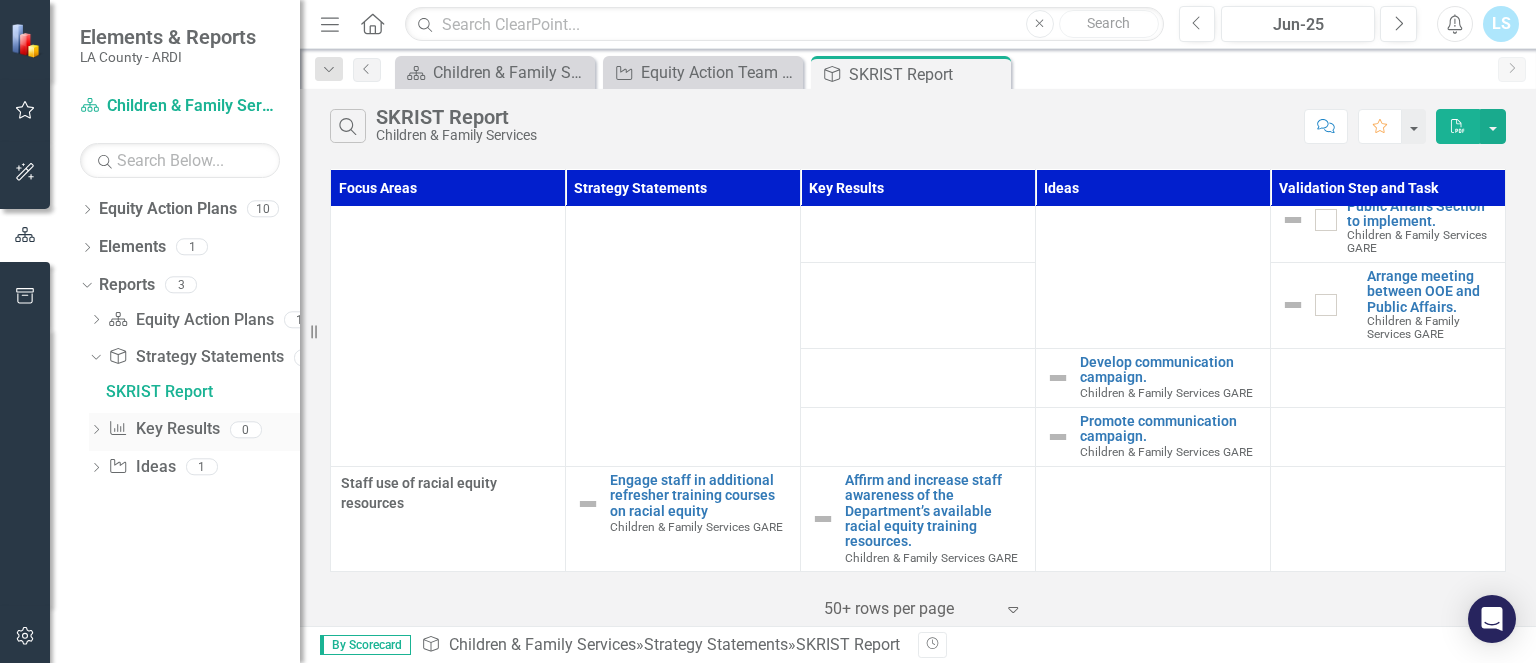 click on "Dropdown" at bounding box center (96, 431) 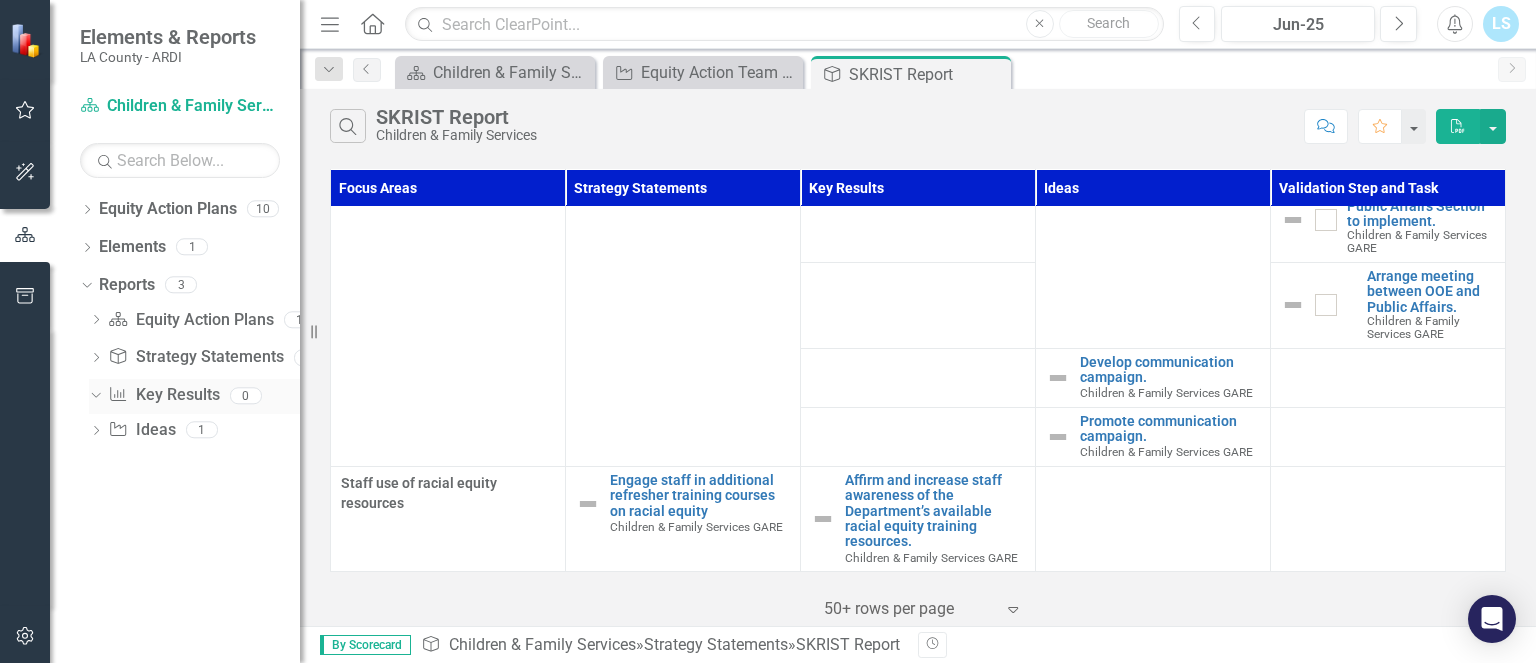 click on "Dropdown" at bounding box center [93, 395] 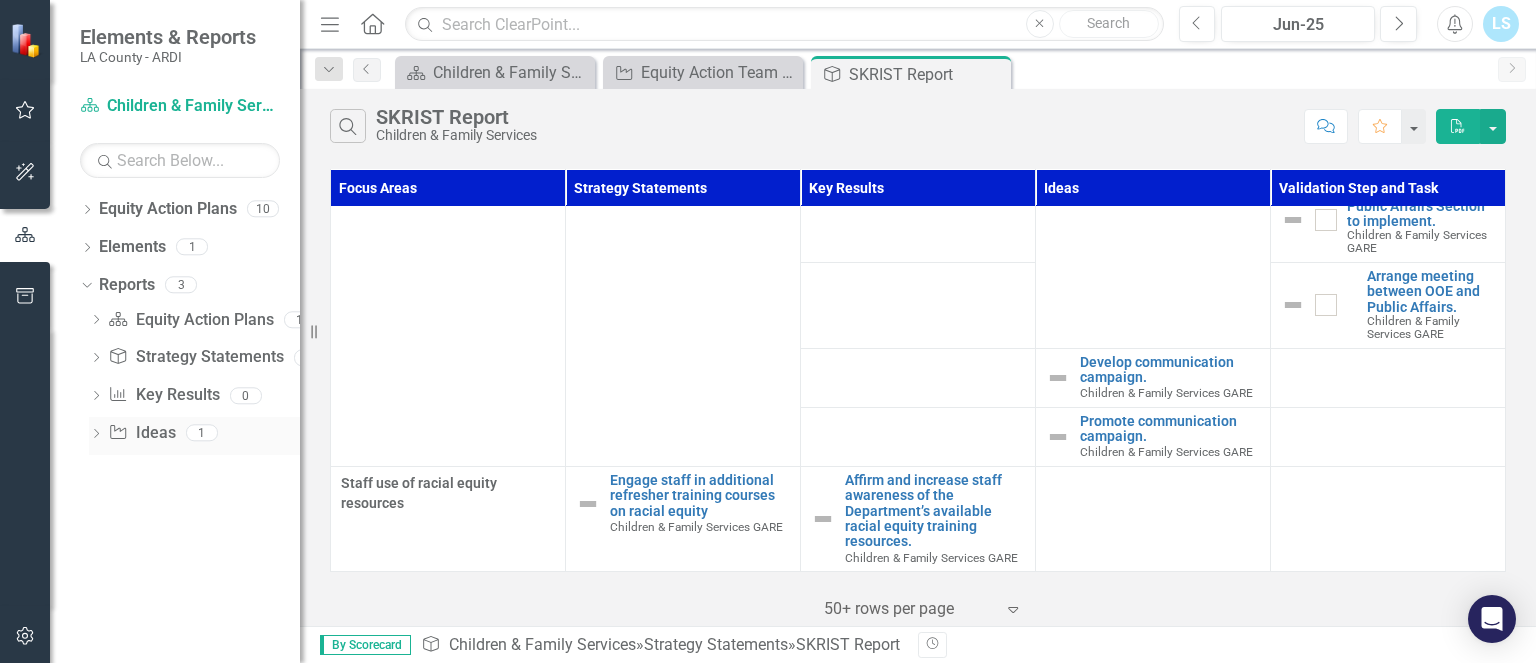 click on "Dropdown" at bounding box center [96, 435] 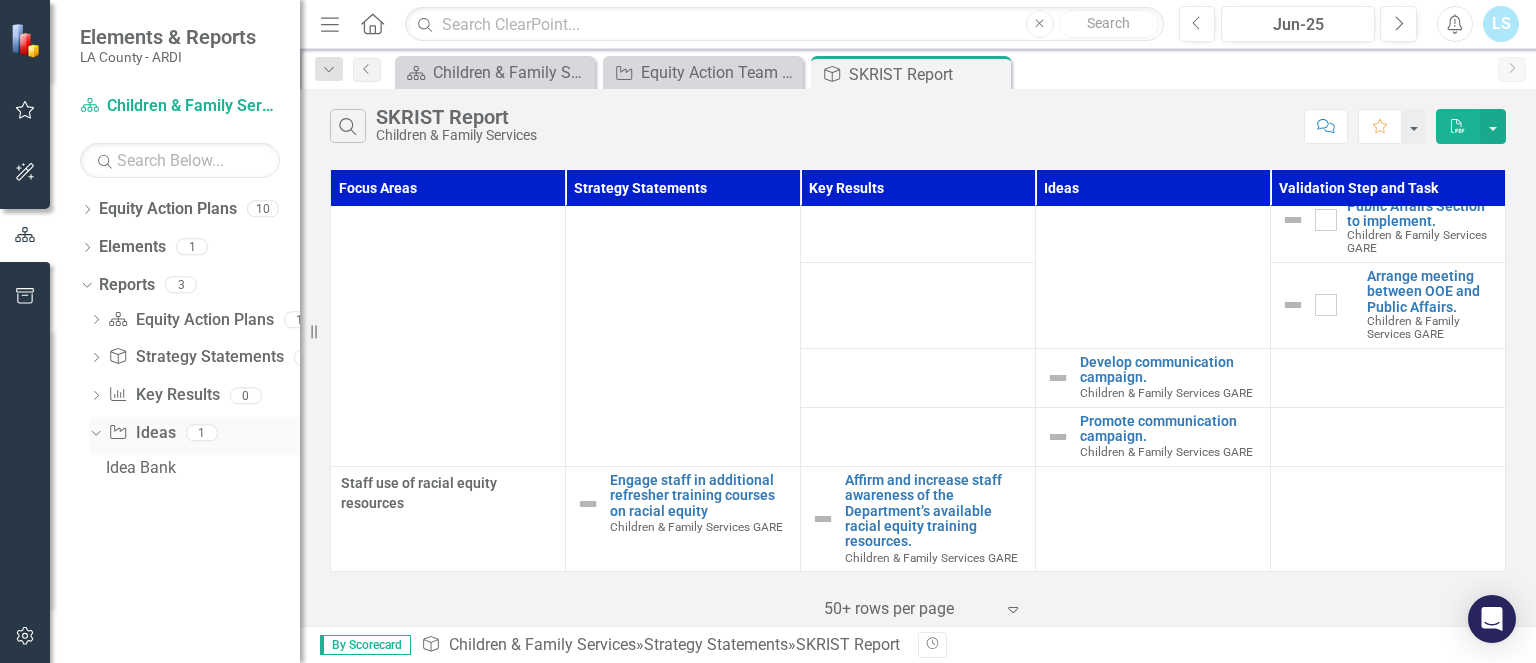 click on "Idea Ideas" at bounding box center (141, 433) 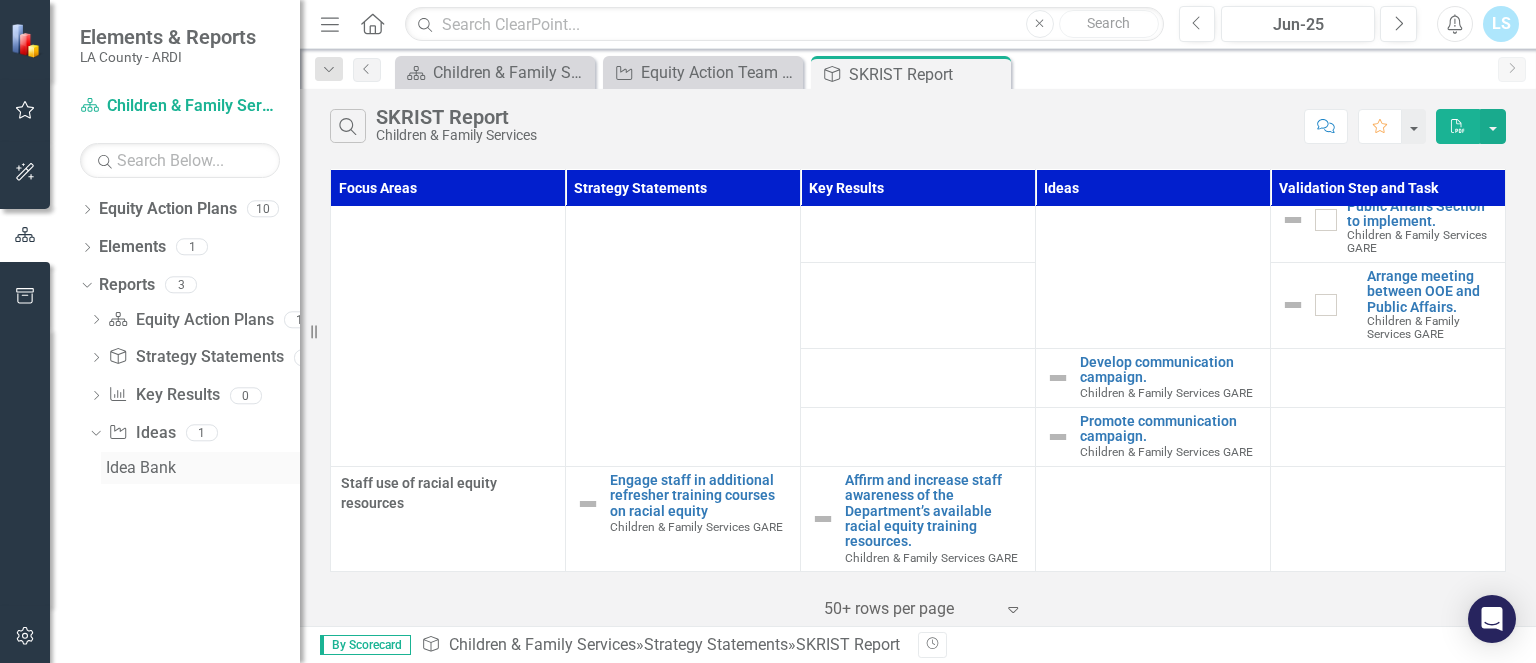 click on "Idea Bank" at bounding box center (203, 468) 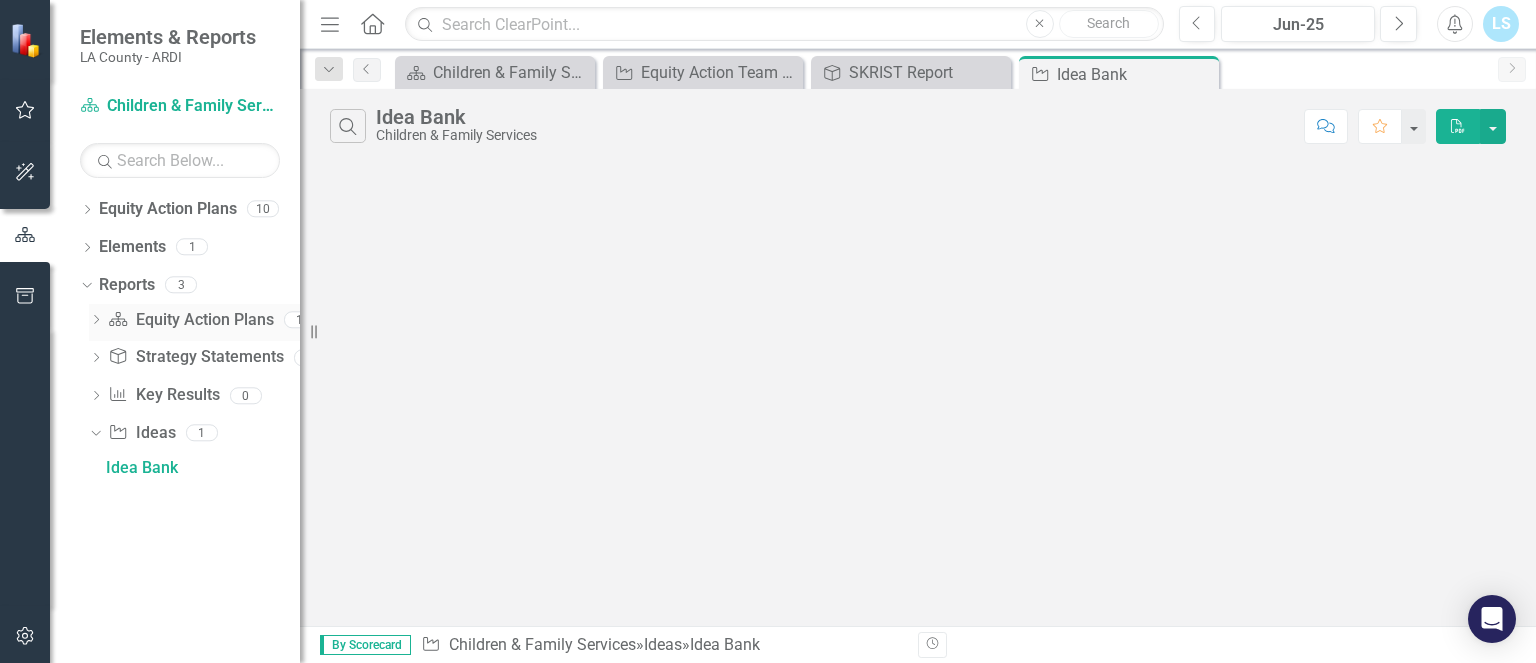 click on "Equity Action Plan Equity Action Plans" at bounding box center [190, 320] 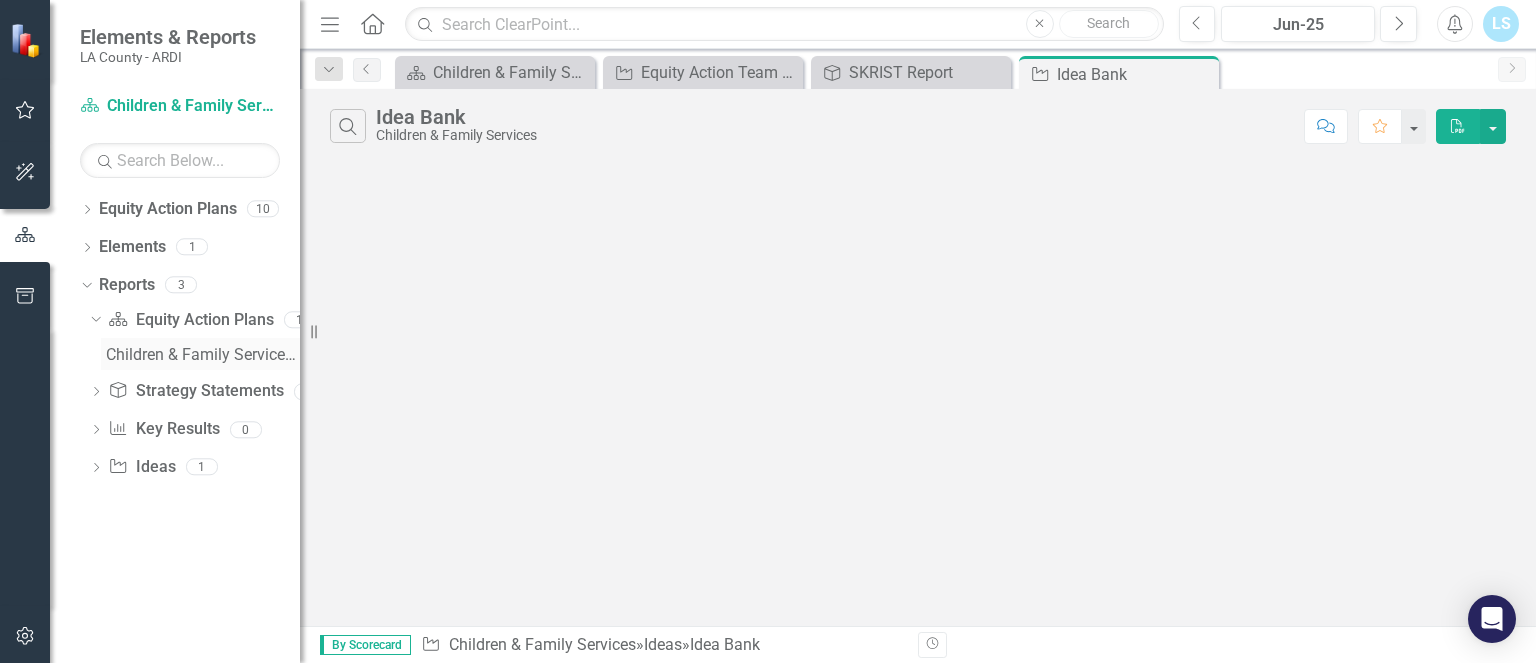click on "Children & Family Services Welcome Page" at bounding box center (203, 355) 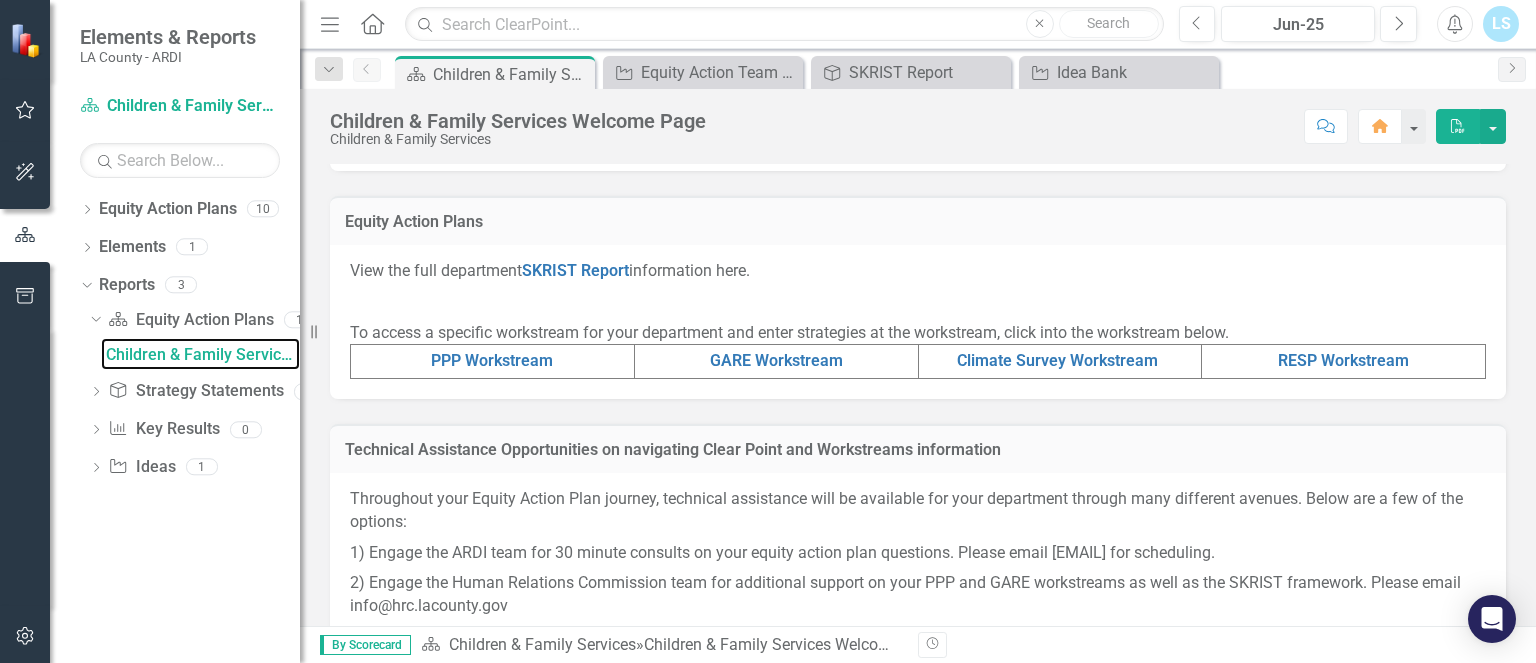 scroll, scrollTop: 765, scrollLeft: 0, axis: vertical 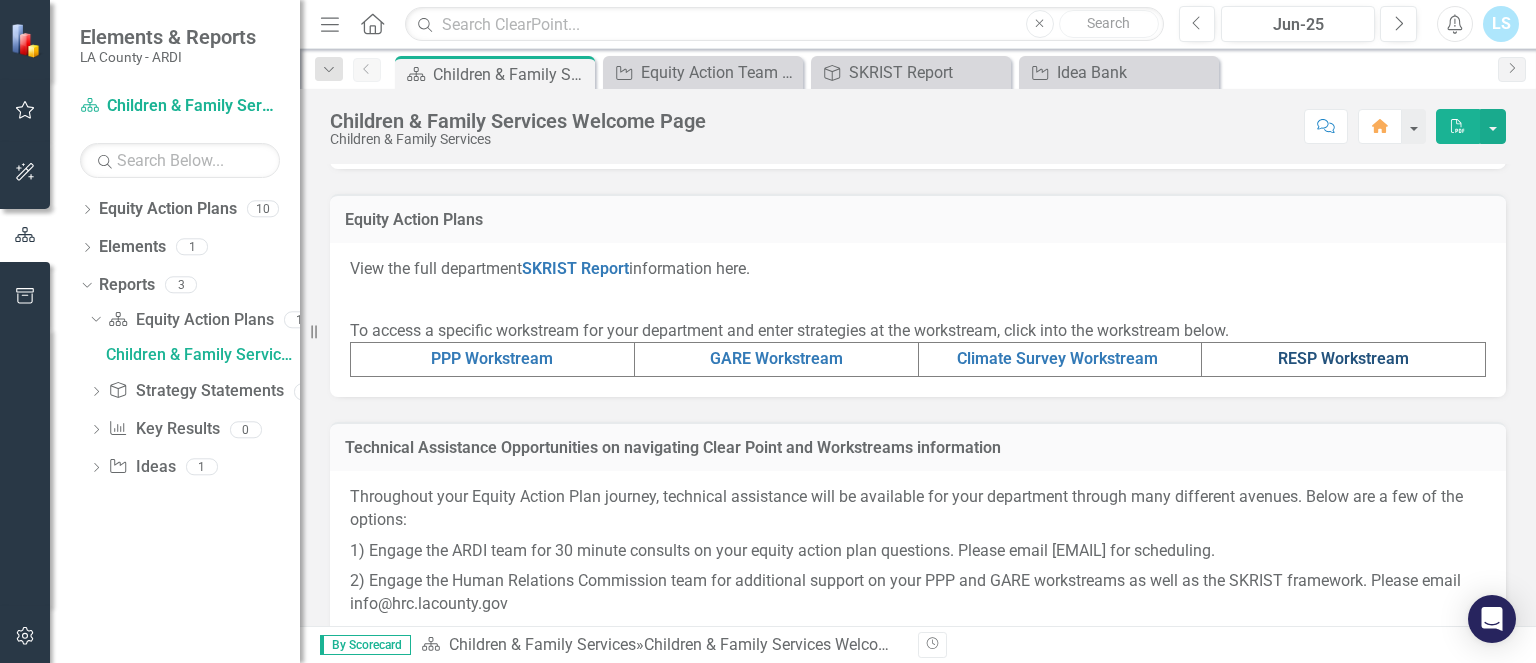 click on "RESP Workstream" at bounding box center (1343, 358) 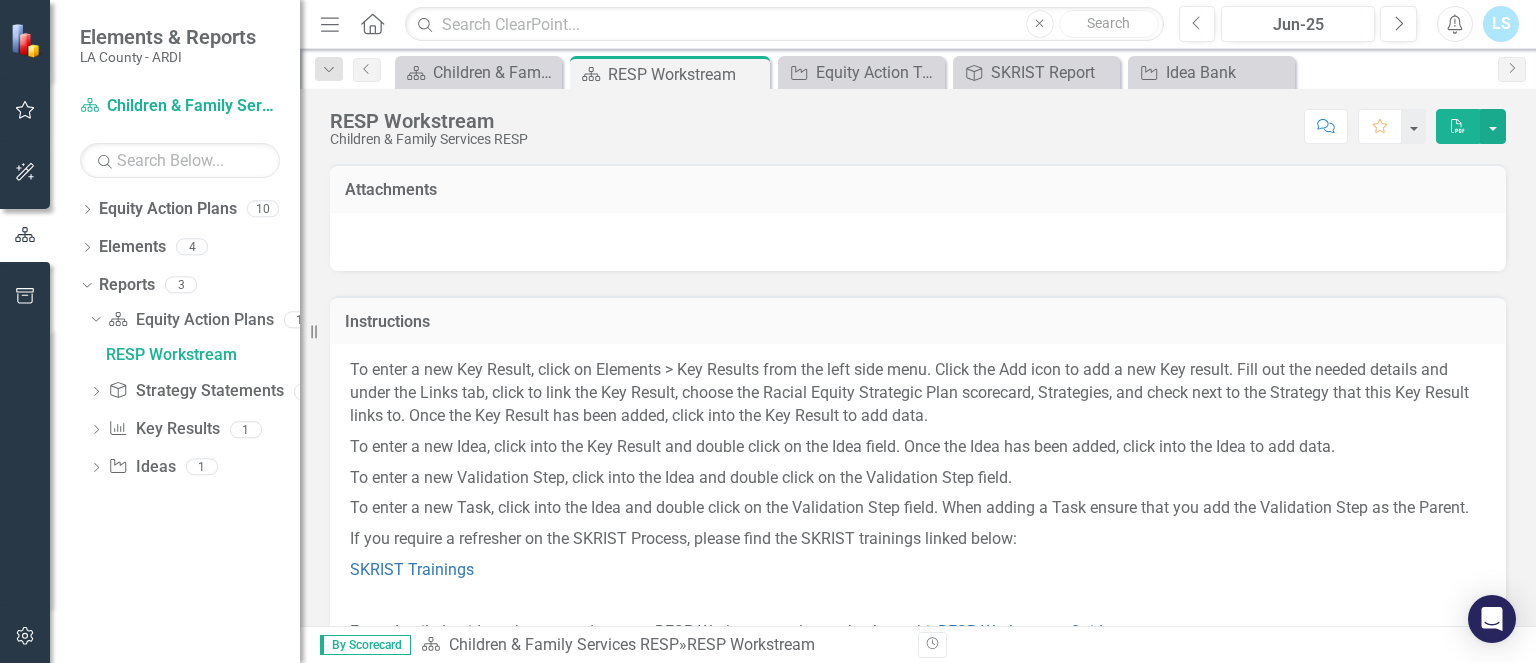 scroll, scrollTop: 0, scrollLeft: 0, axis: both 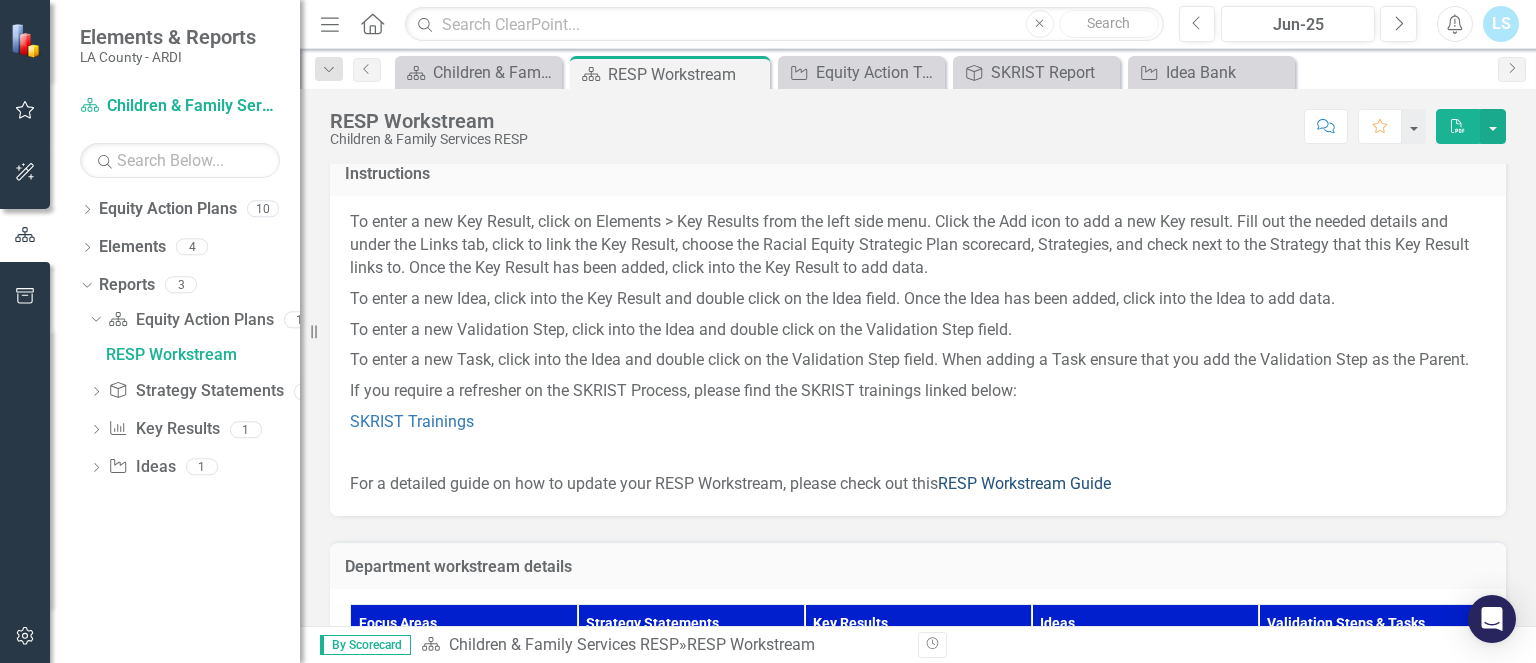 click on "RESP Workstream Guide" at bounding box center (1024, 483) 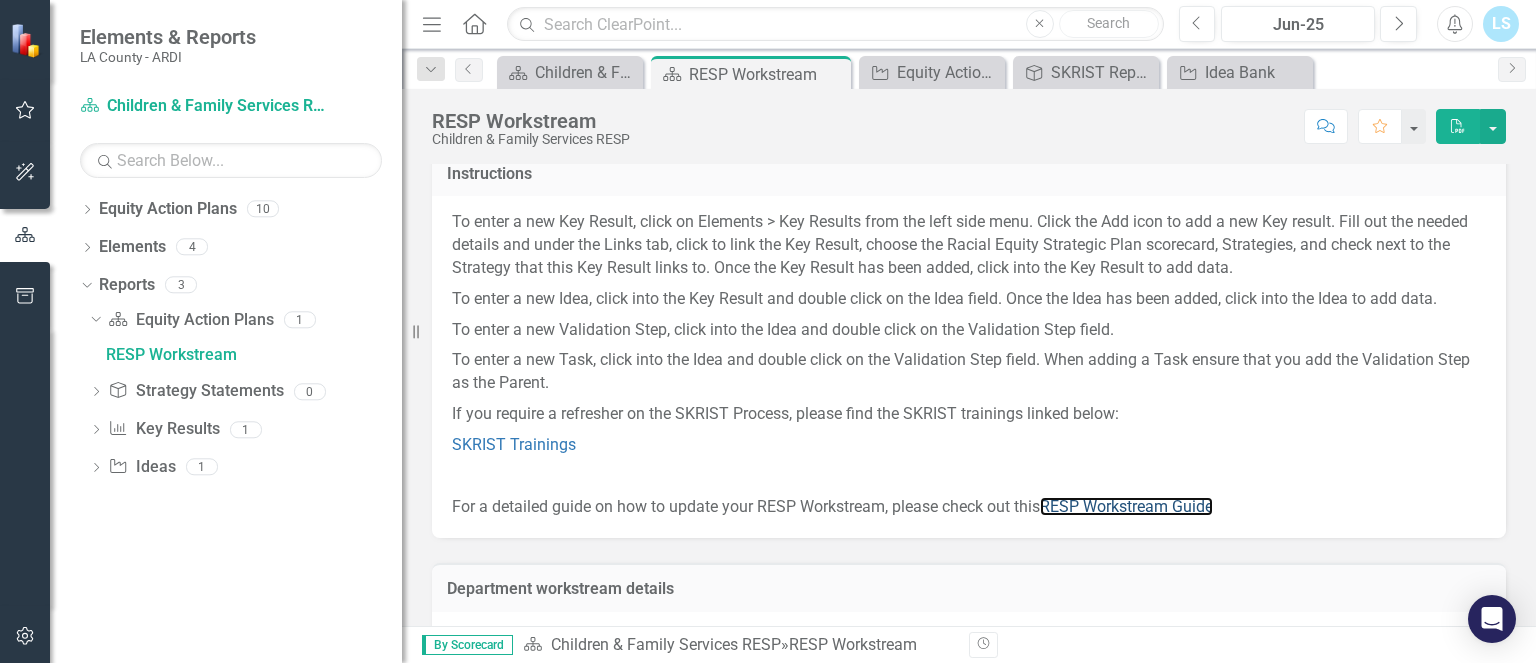 drag, startPoint x: 315, startPoint y: 333, endPoint x: 402, endPoint y: 337, distance: 87.0919 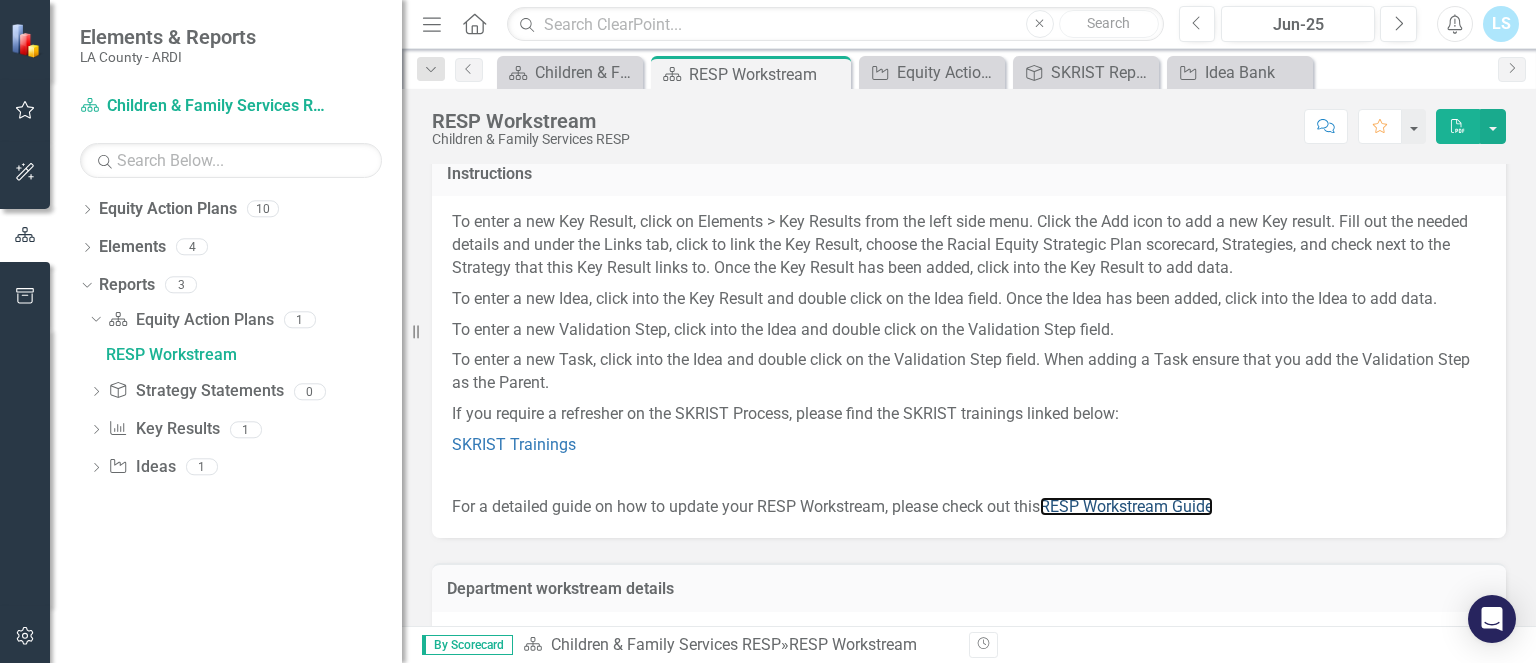 click on "Resize" at bounding box center [410, 331] 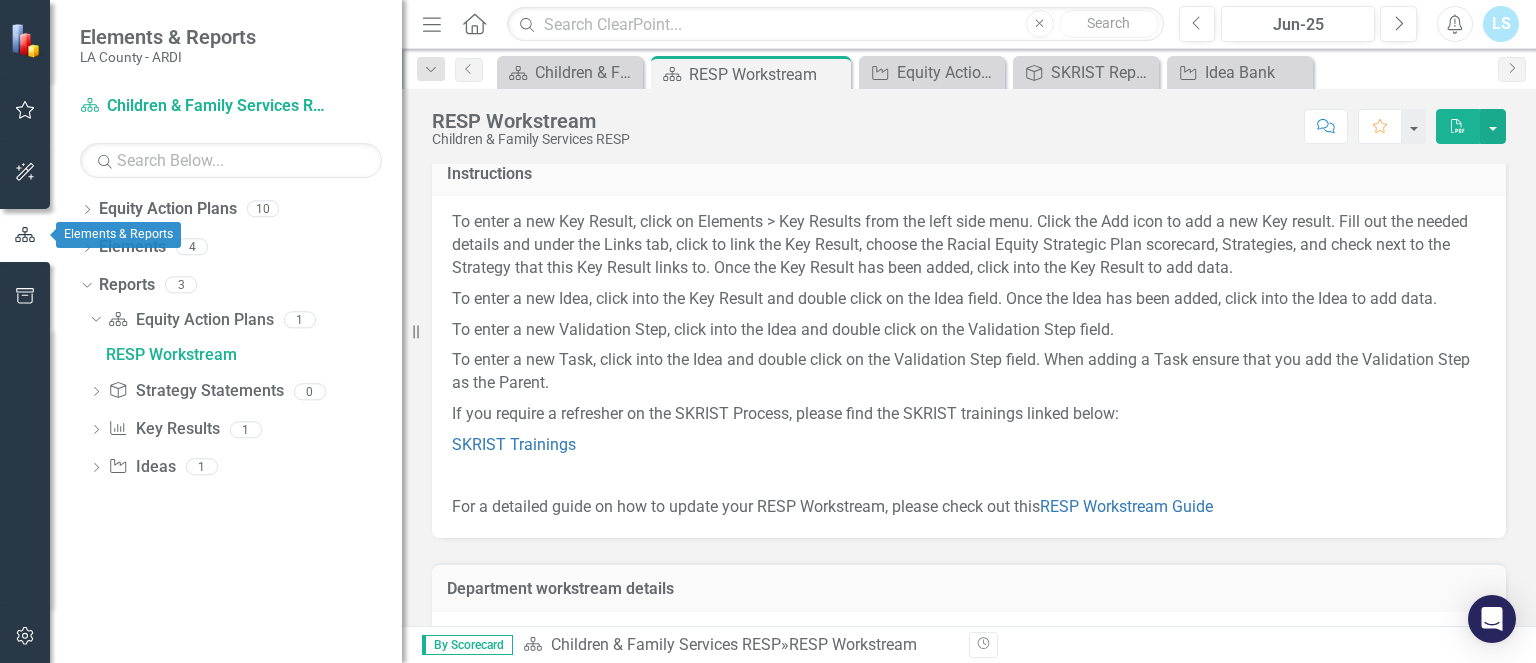 click at bounding box center (25, 235) 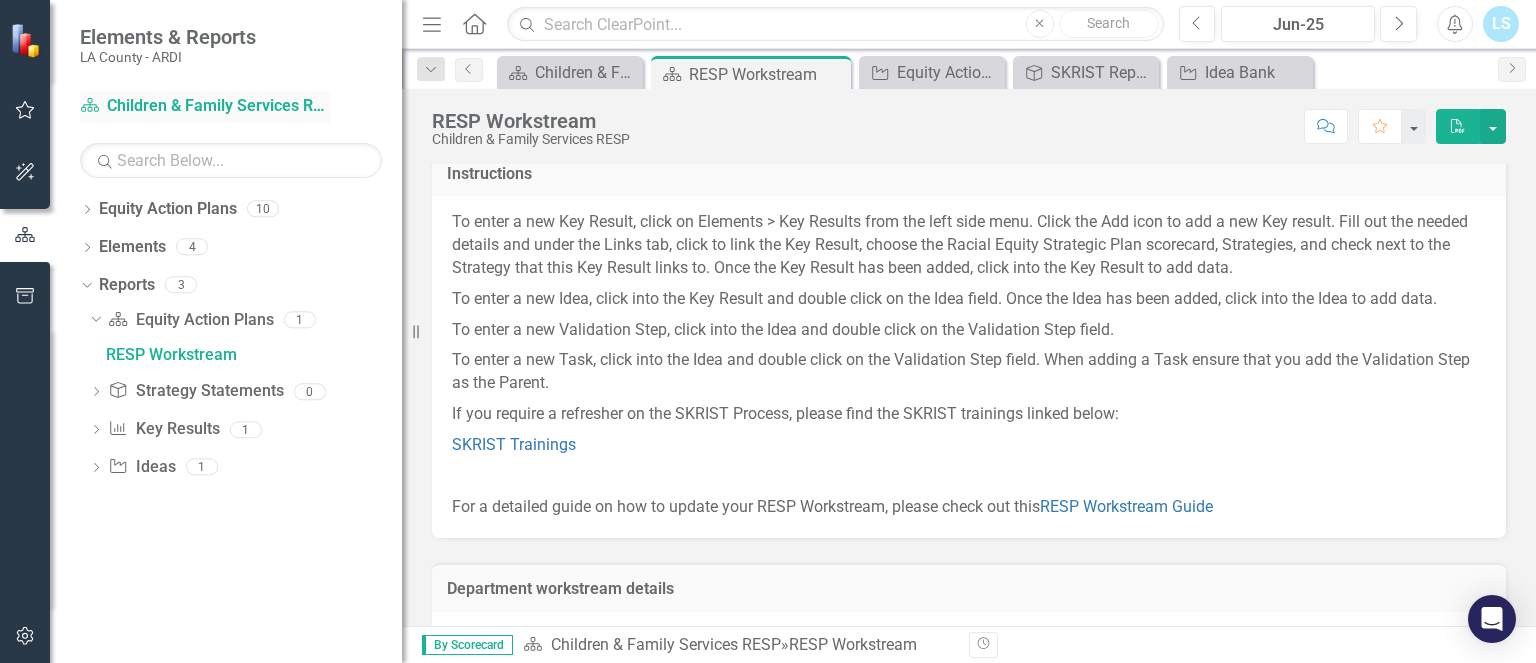 click on "Equity Action Plan Children & Family Services RESP" at bounding box center [205, 106] 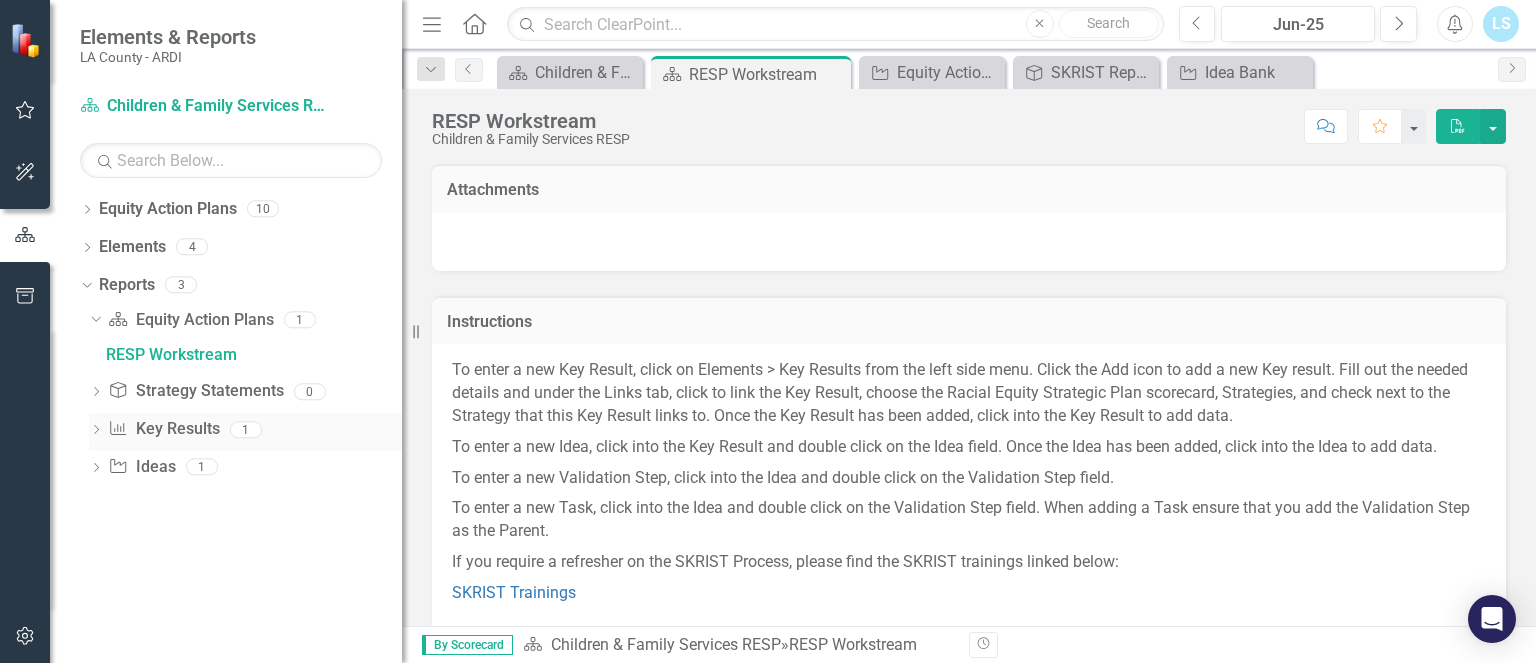 click at bounding box center (96, 429) 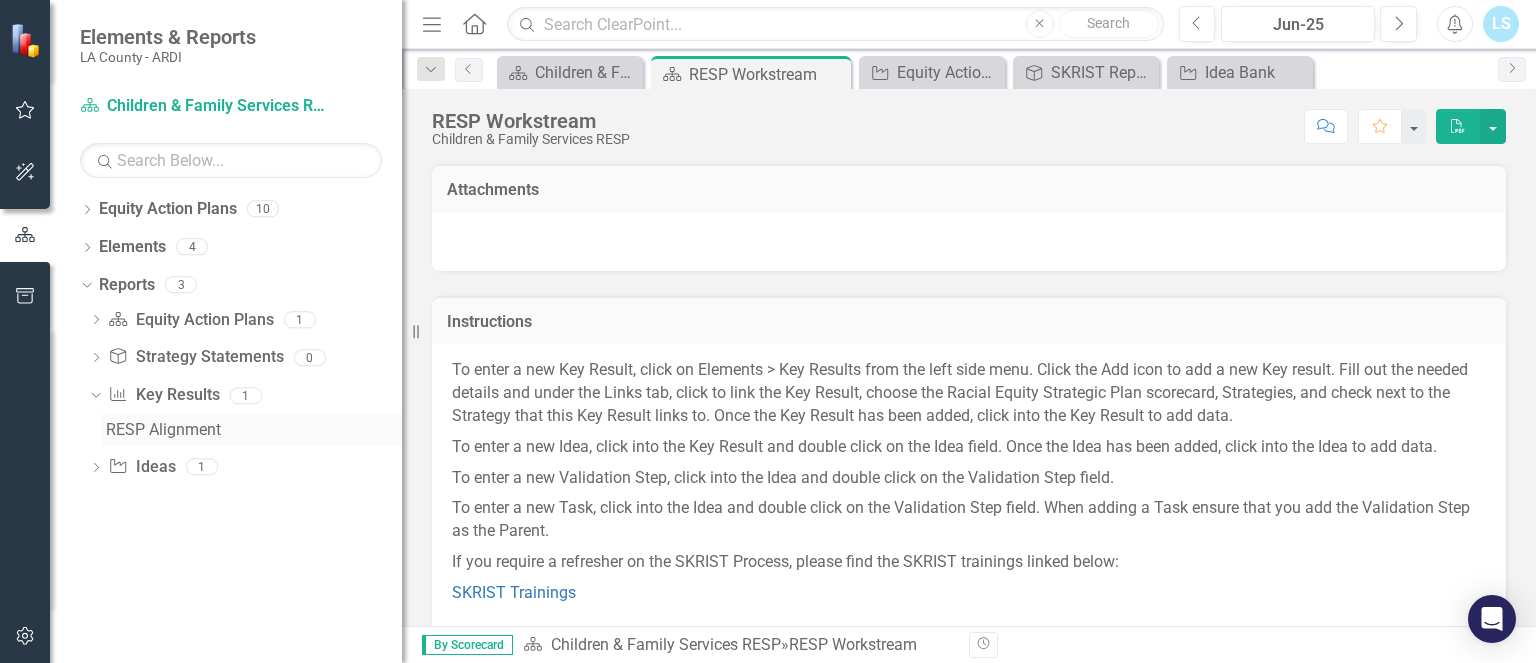 click on "RESP Alignment" at bounding box center [254, 430] 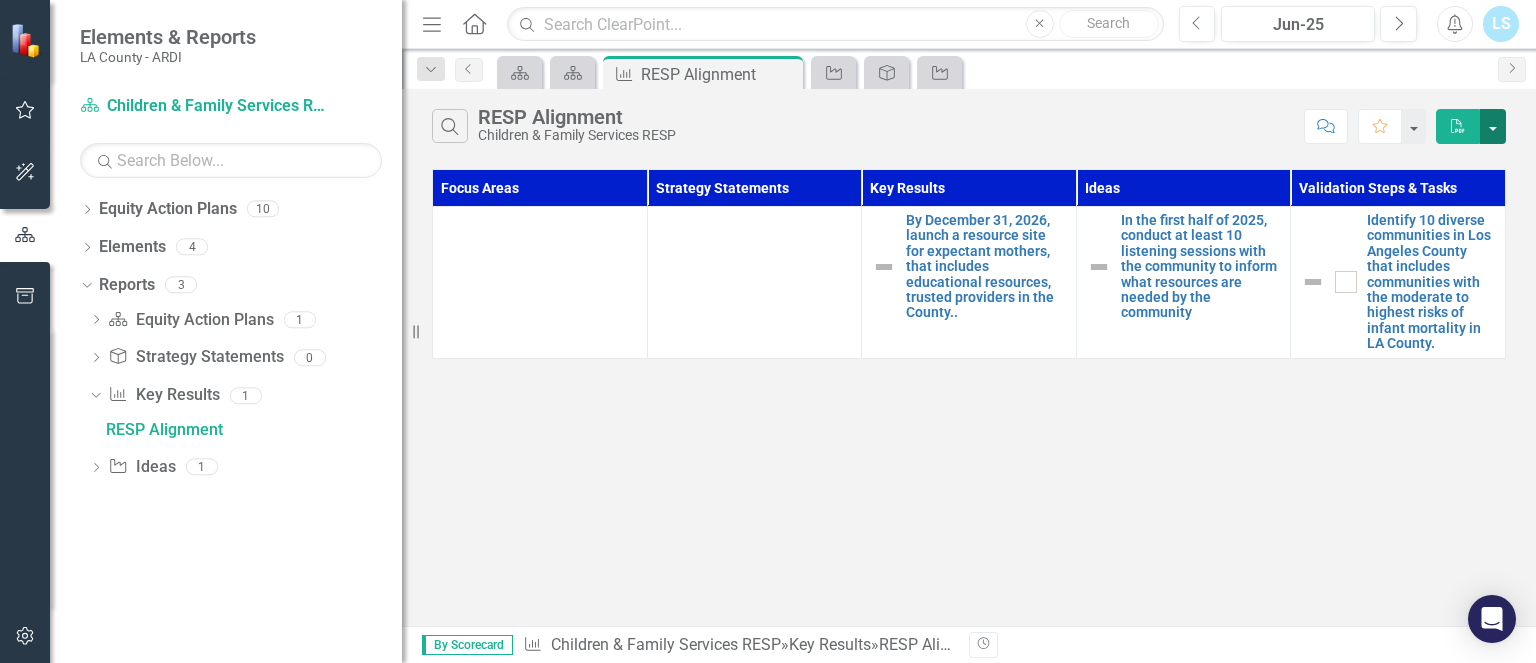 click at bounding box center [1493, 126] 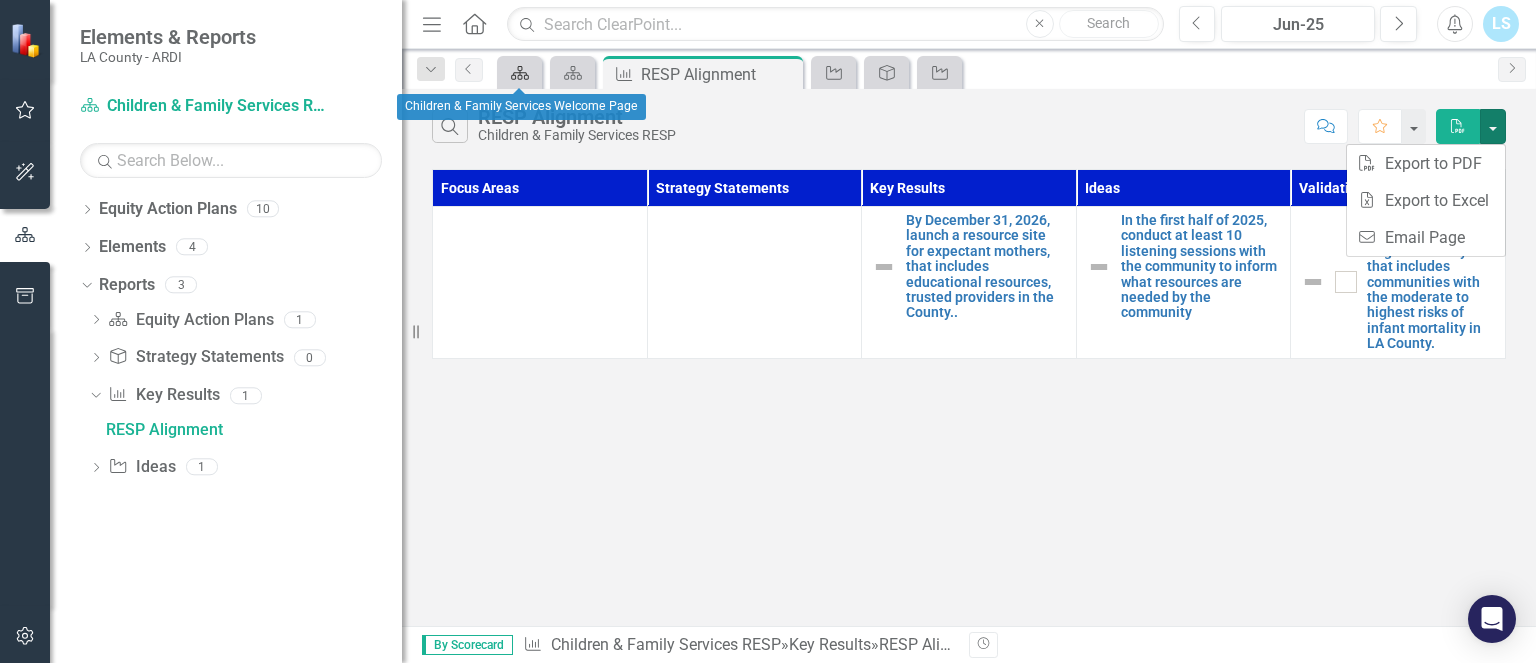 click on "Equity Action Plan" at bounding box center (520, 73) 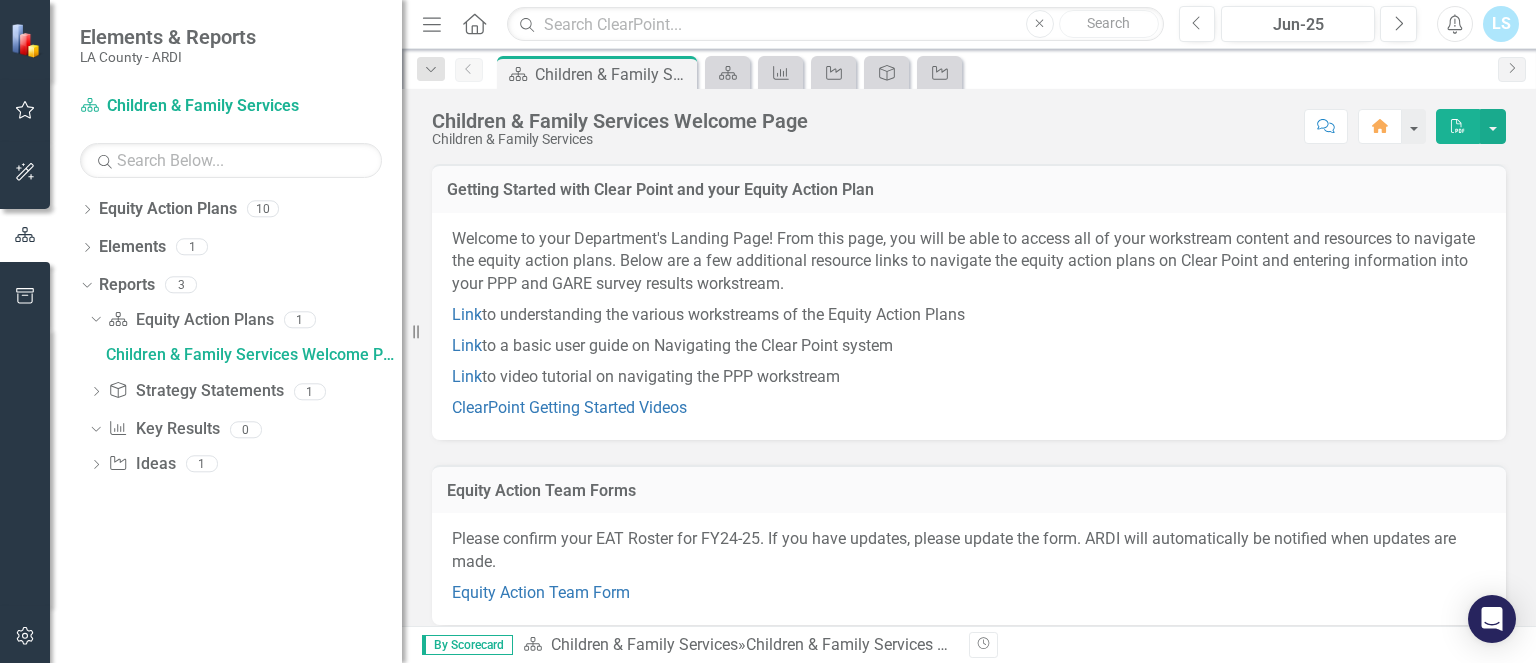 scroll, scrollTop: 0, scrollLeft: 0, axis: both 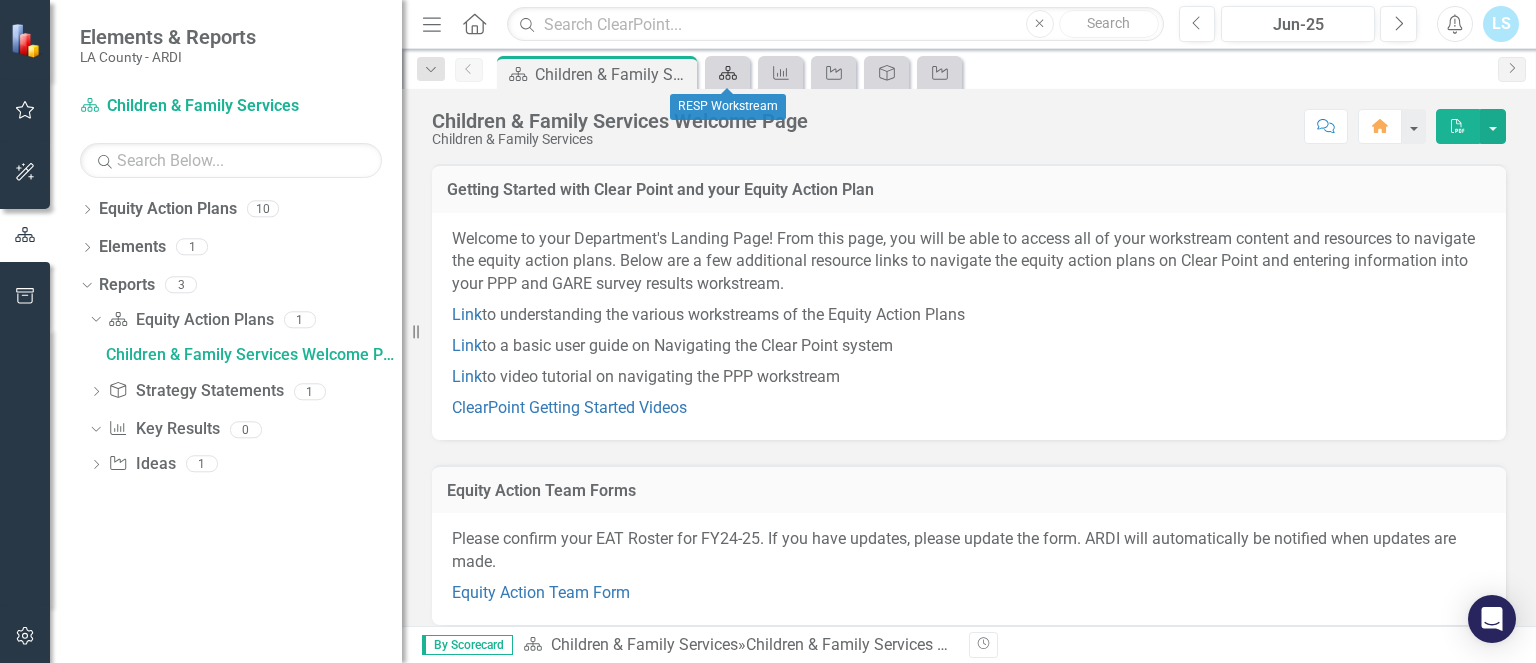 click on "Equity Action Plan" at bounding box center (728, 73) 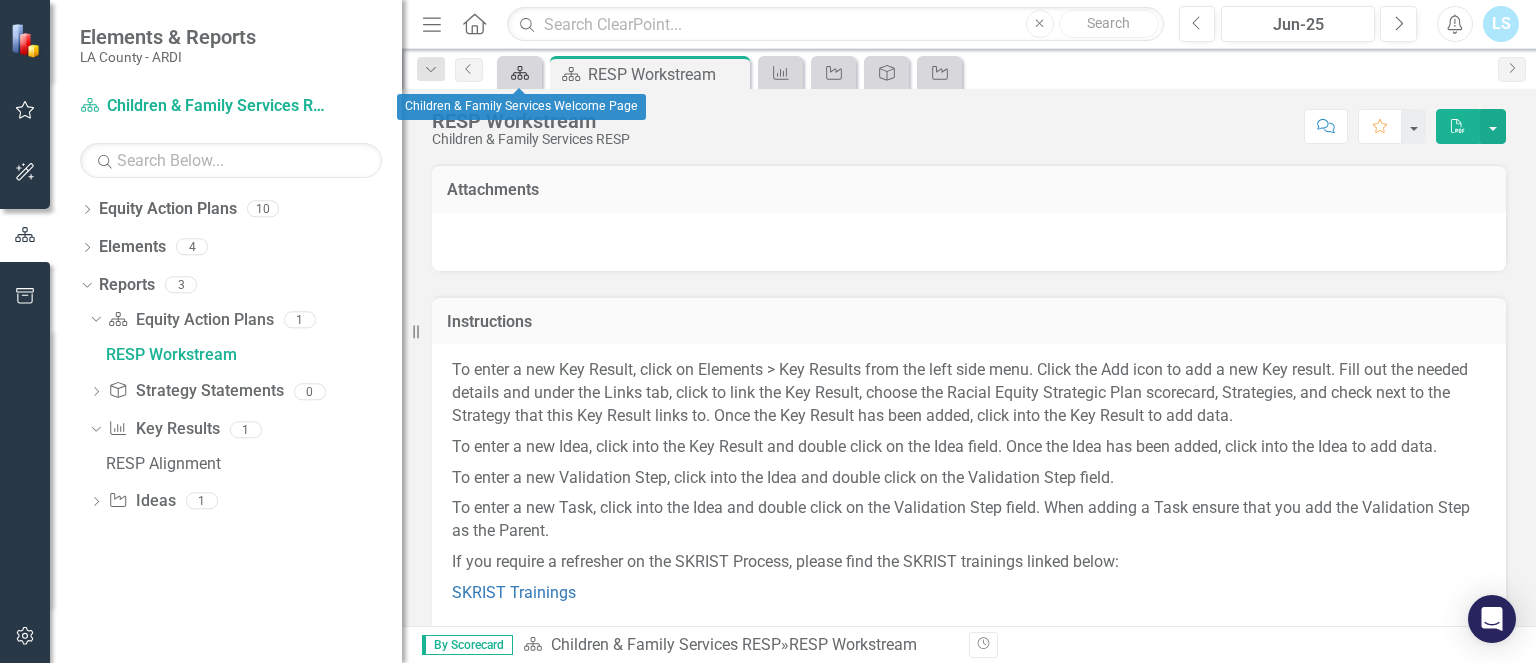 click on "Equity Action Plan" at bounding box center [516, 72] 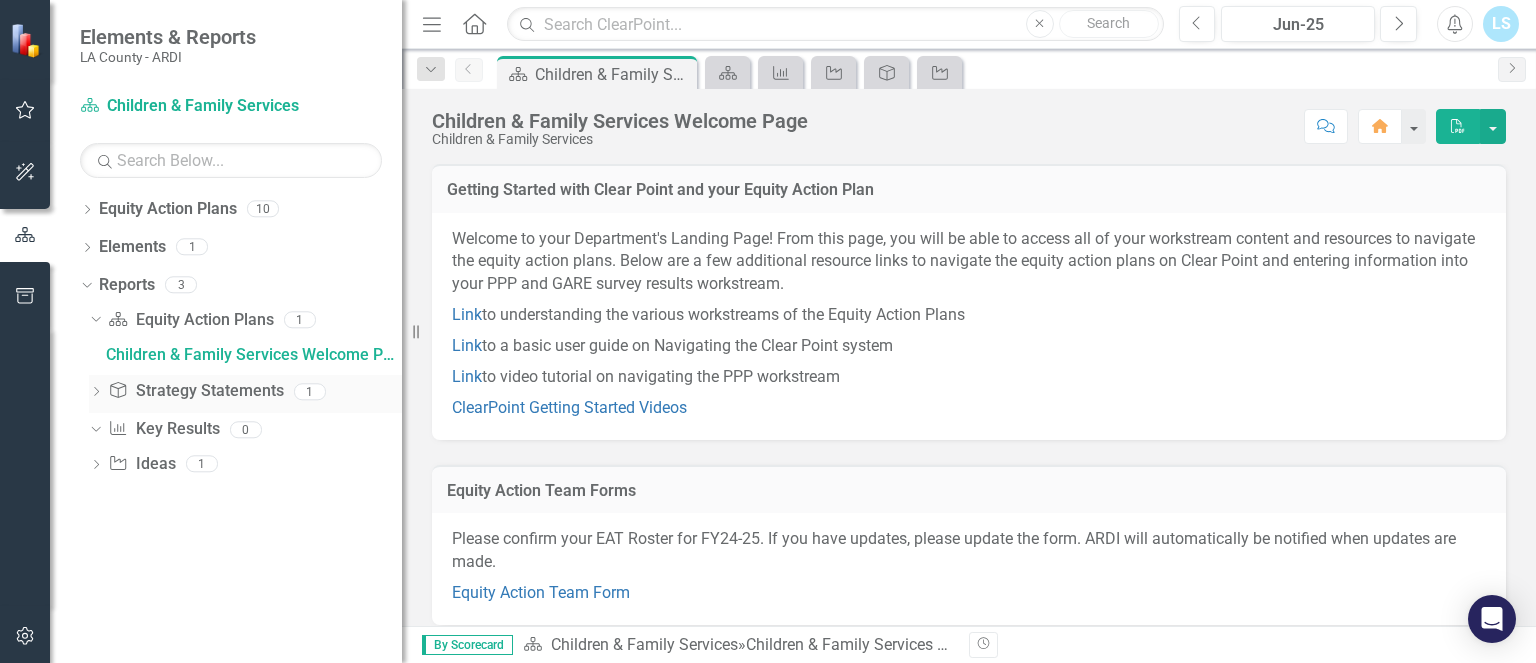 click on "Strategy Statement" at bounding box center [118, 390] 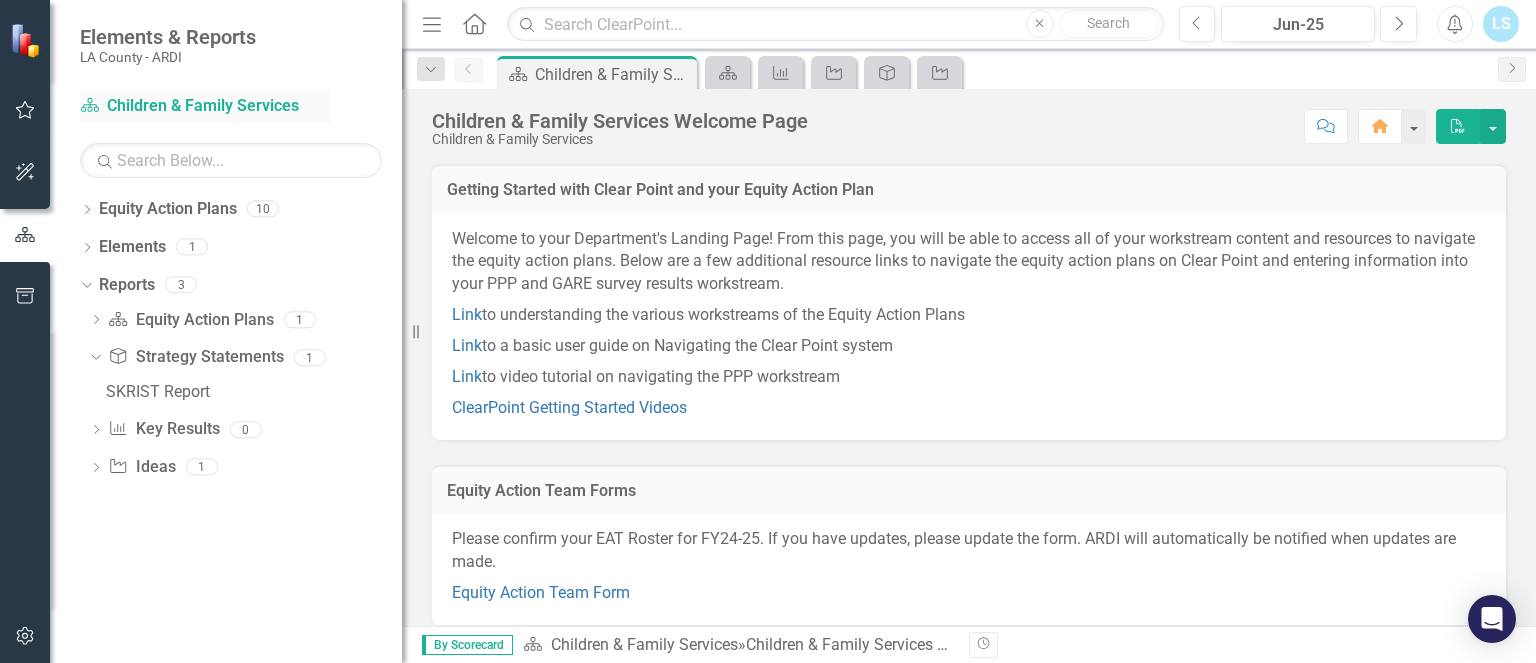 click on "Equity Action Plan Children & Family Services" at bounding box center (205, 106) 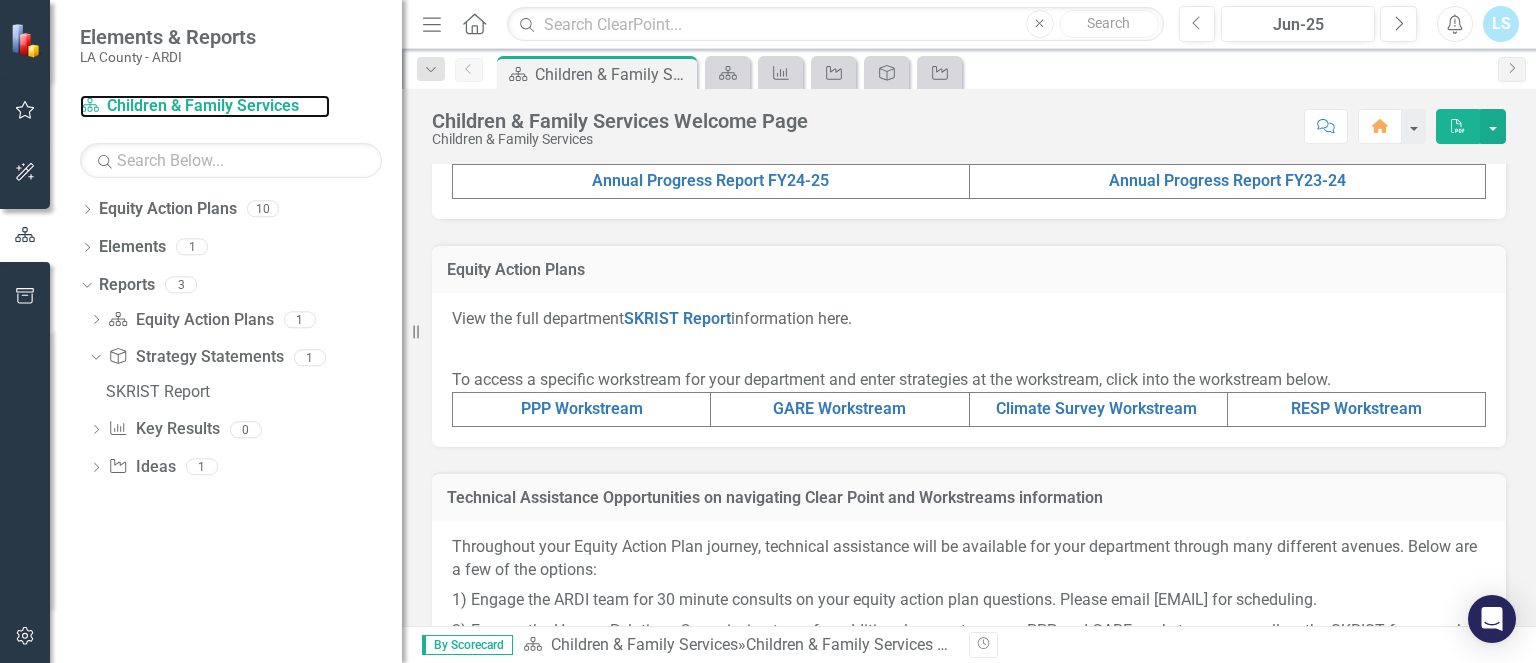 scroll, scrollTop: 740, scrollLeft: 0, axis: vertical 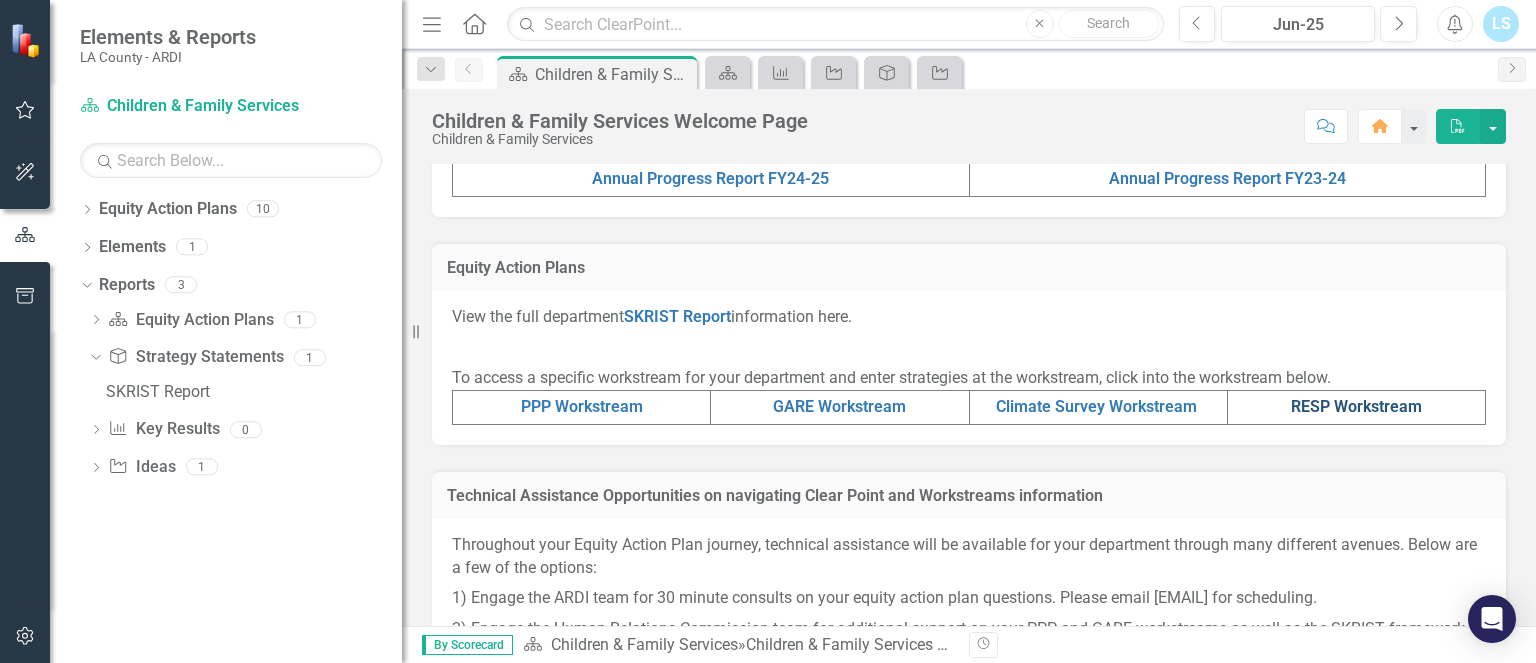 click on "RESP Workstream" at bounding box center [1356, 406] 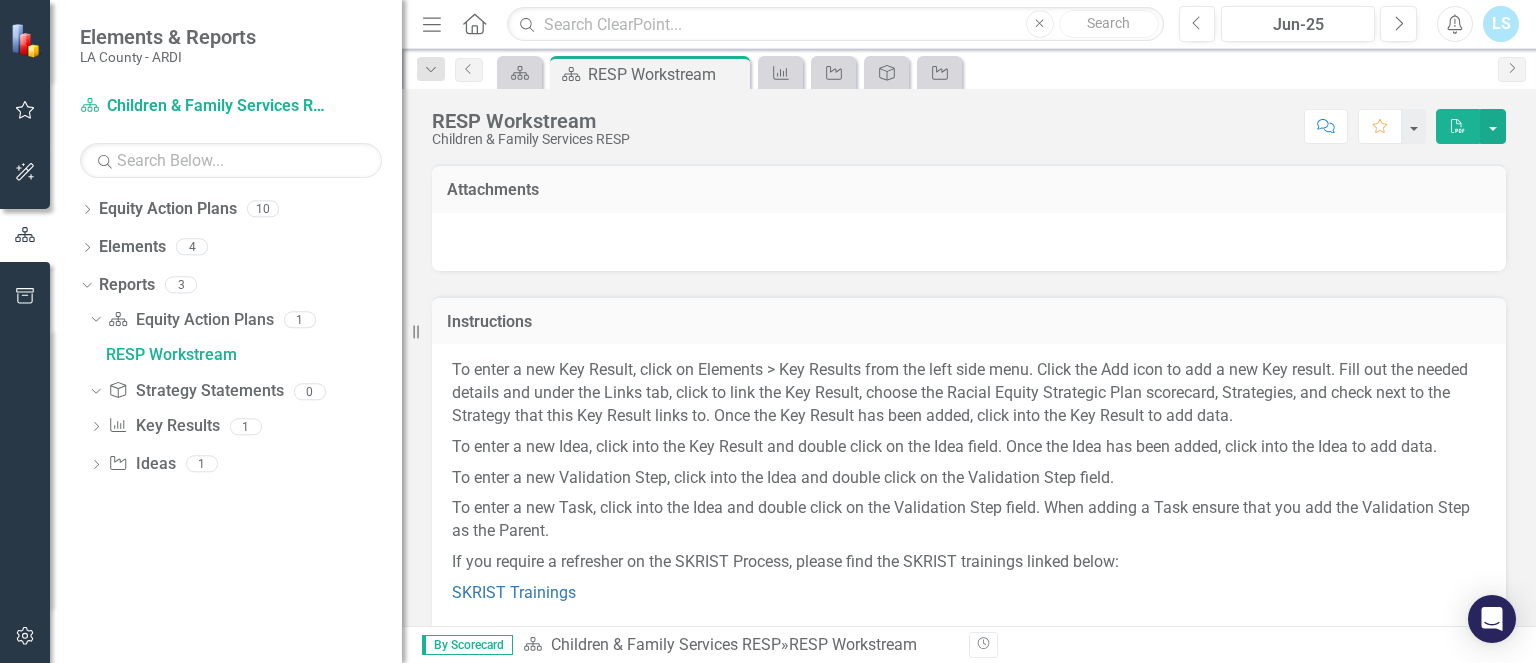 scroll, scrollTop: 0, scrollLeft: 0, axis: both 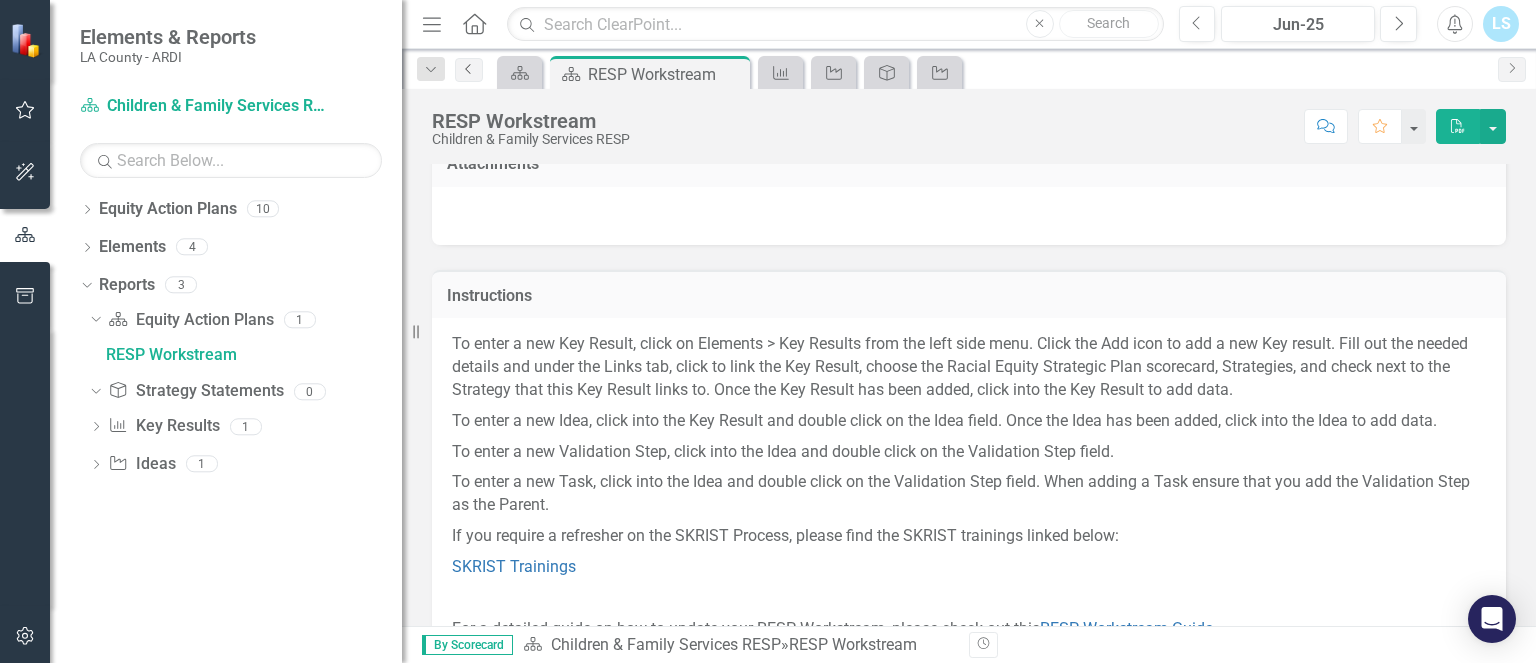 click on "Previous" at bounding box center [469, 69] 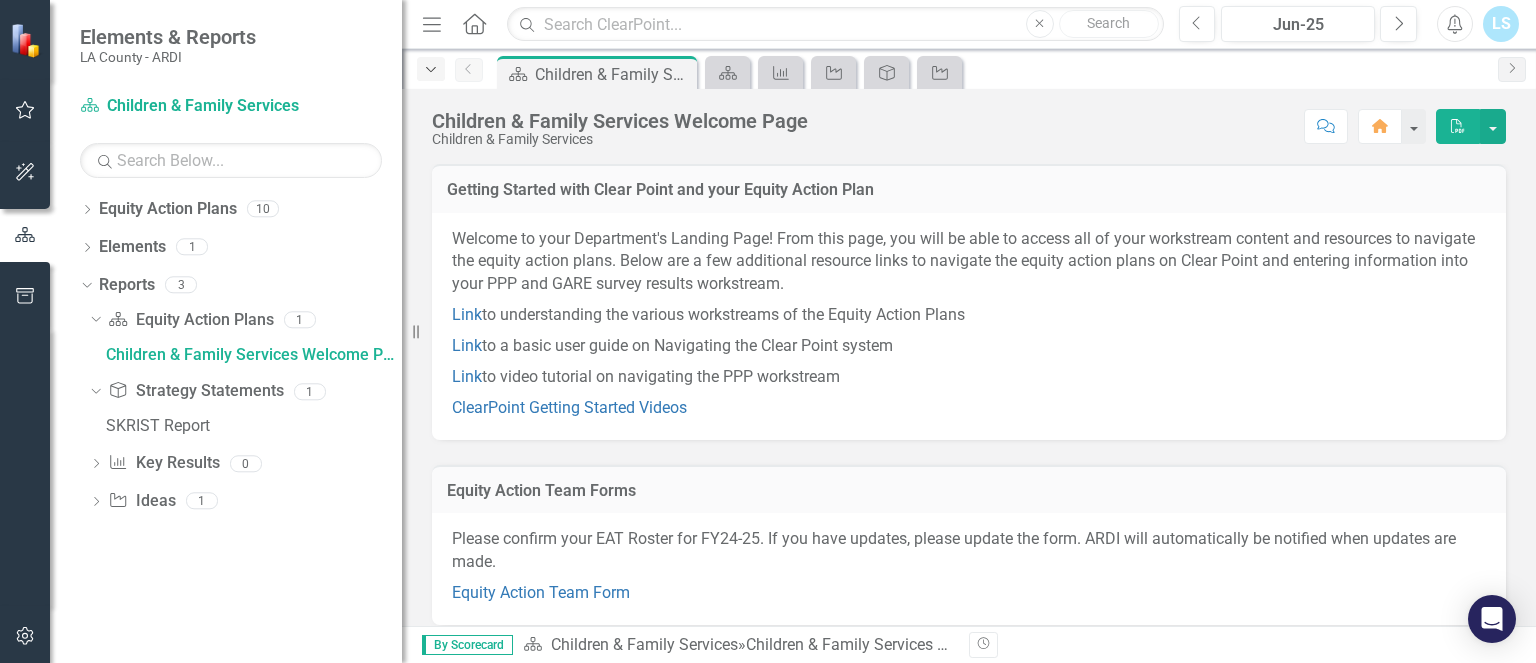 click on "Dropdown" at bounding box center (431, 69) 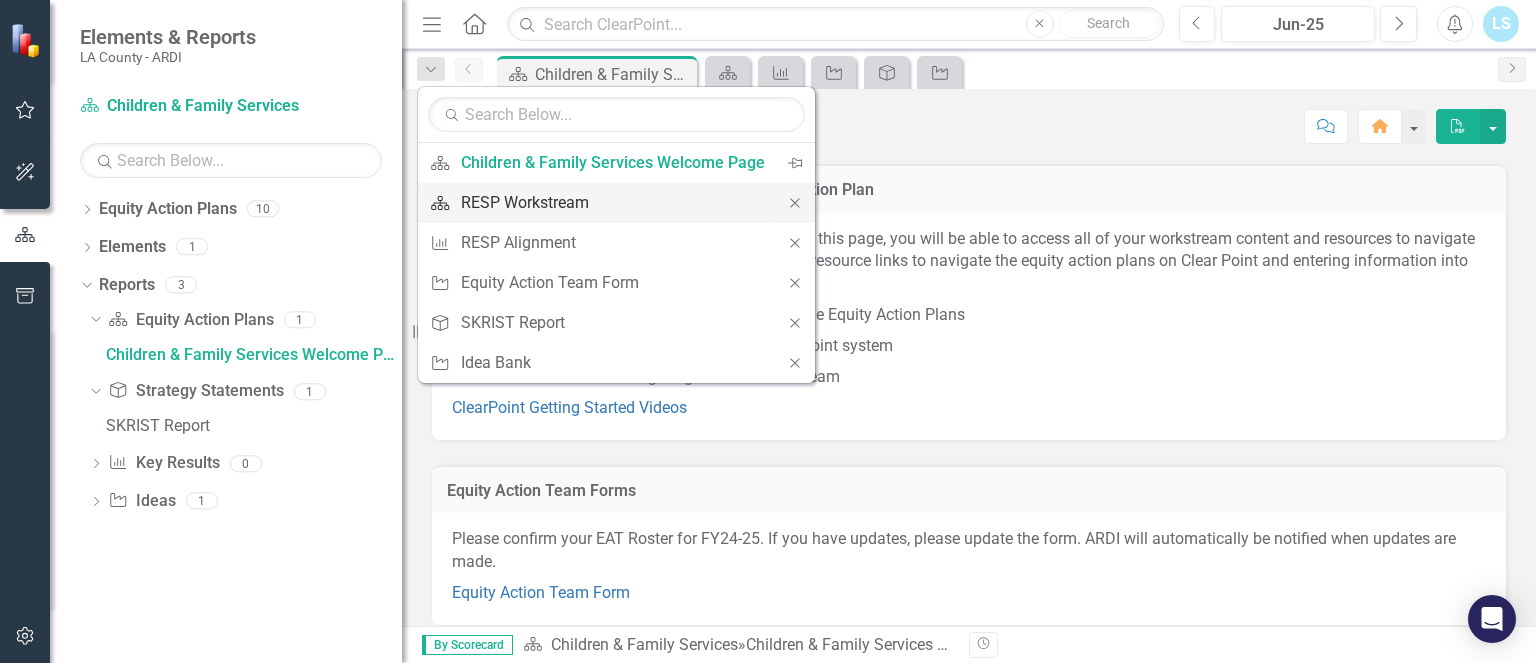 click on "RESP Workstream" at bounding box center (613, 202) 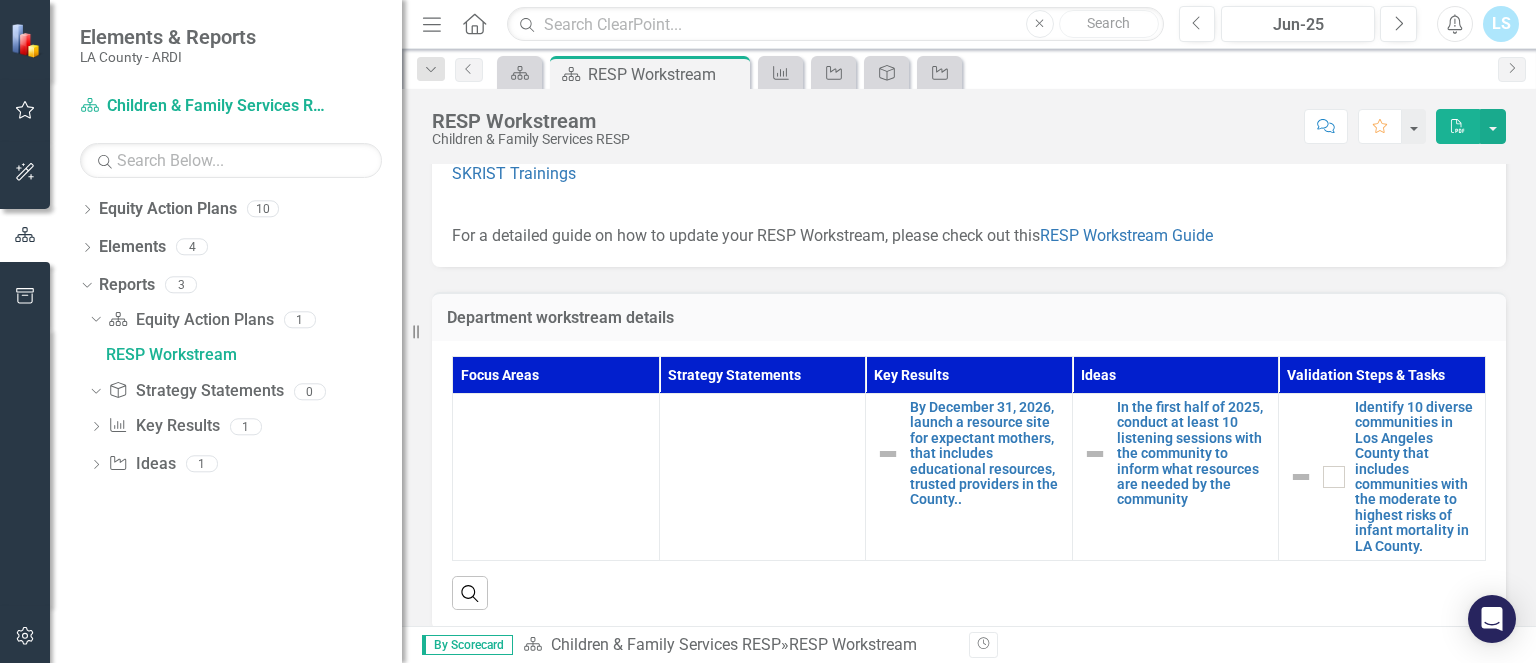 scroll, scrollTop: 443, scrollLeft: 0, axis: vertical 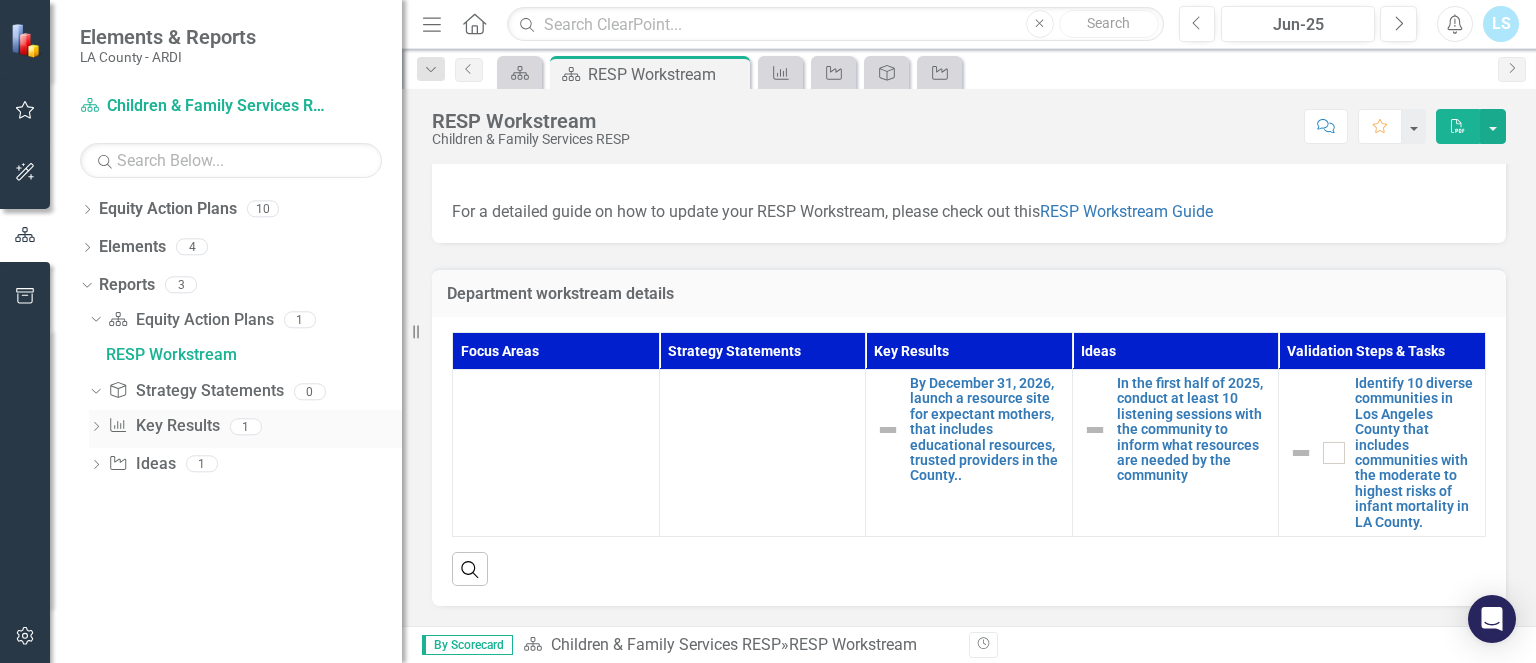 click on "Key Result Key Results" at bounding box center (163, 426) 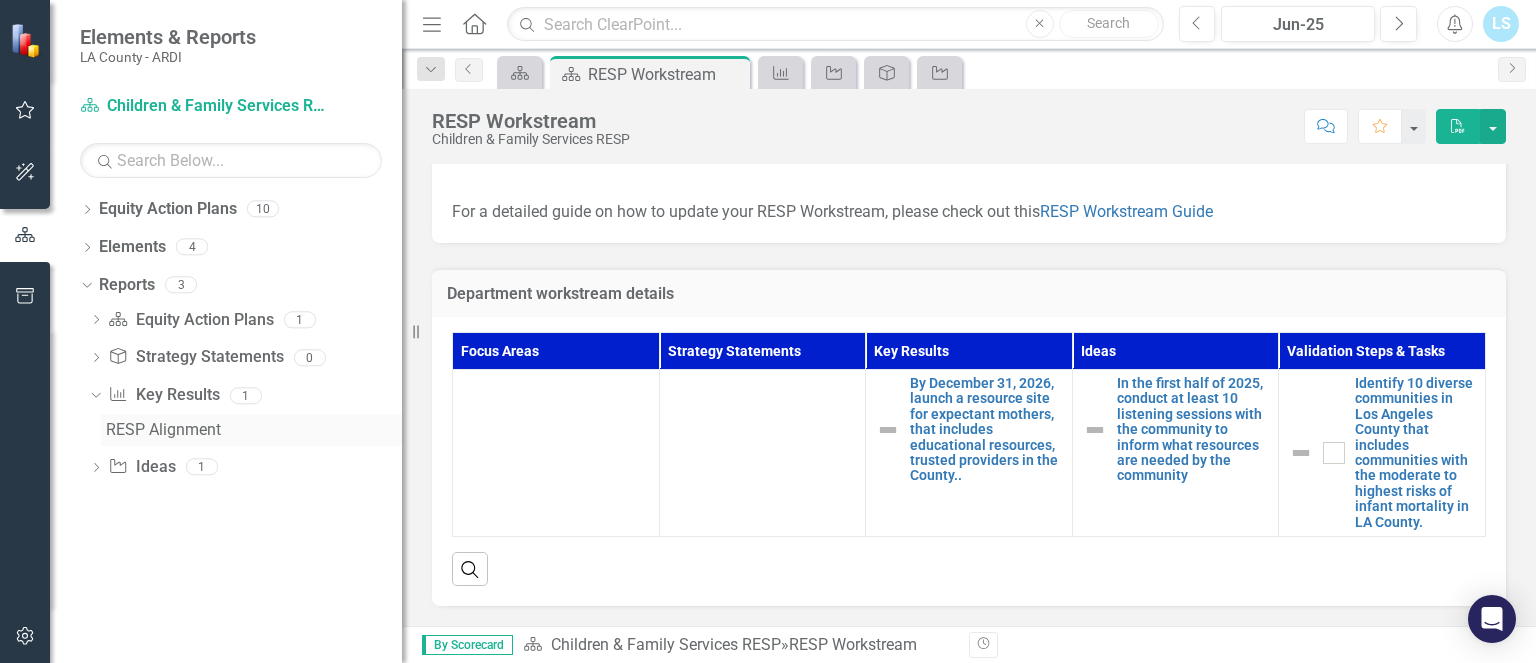 click on "RESP Alignment" at bounding box center (254, 430) 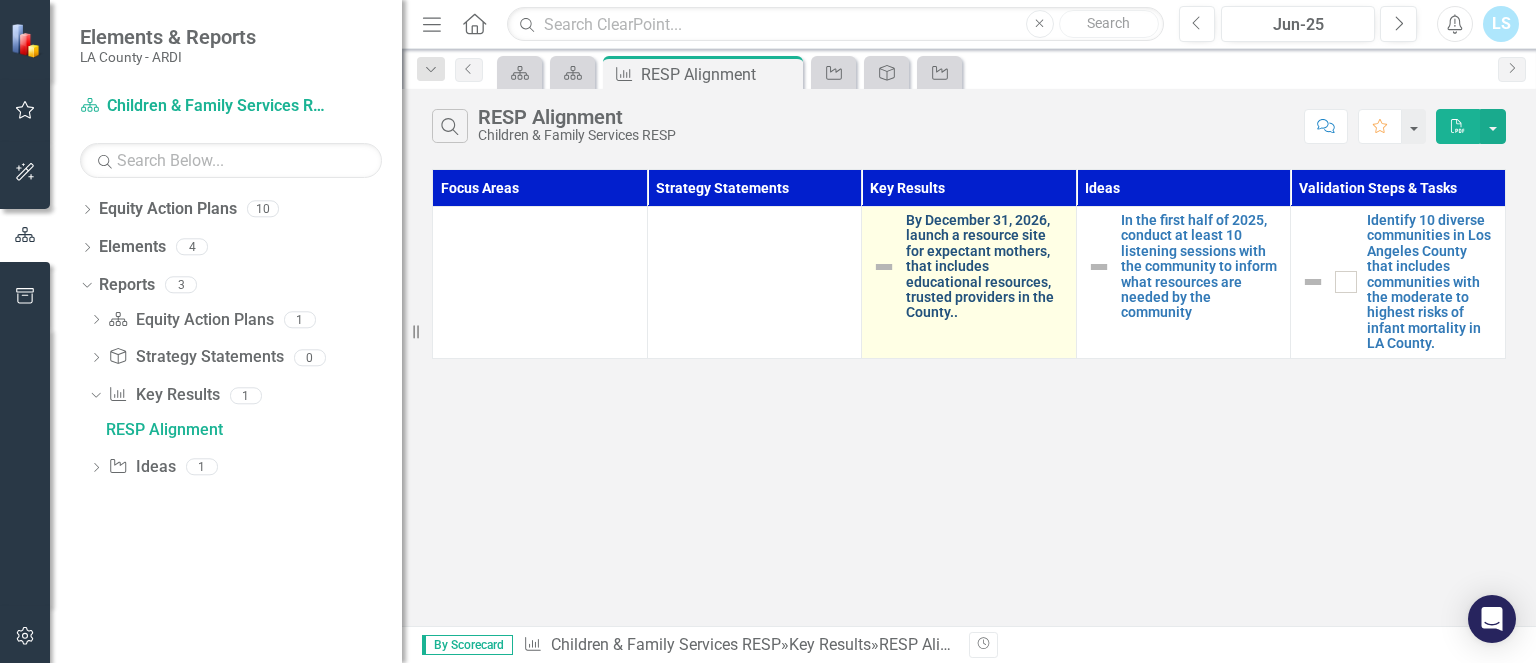 click on "By December 31, 2026, launch a resource site for expectant mothers, that includes educational resources, trusted providers in the County.." at bounding box center (986, 267) 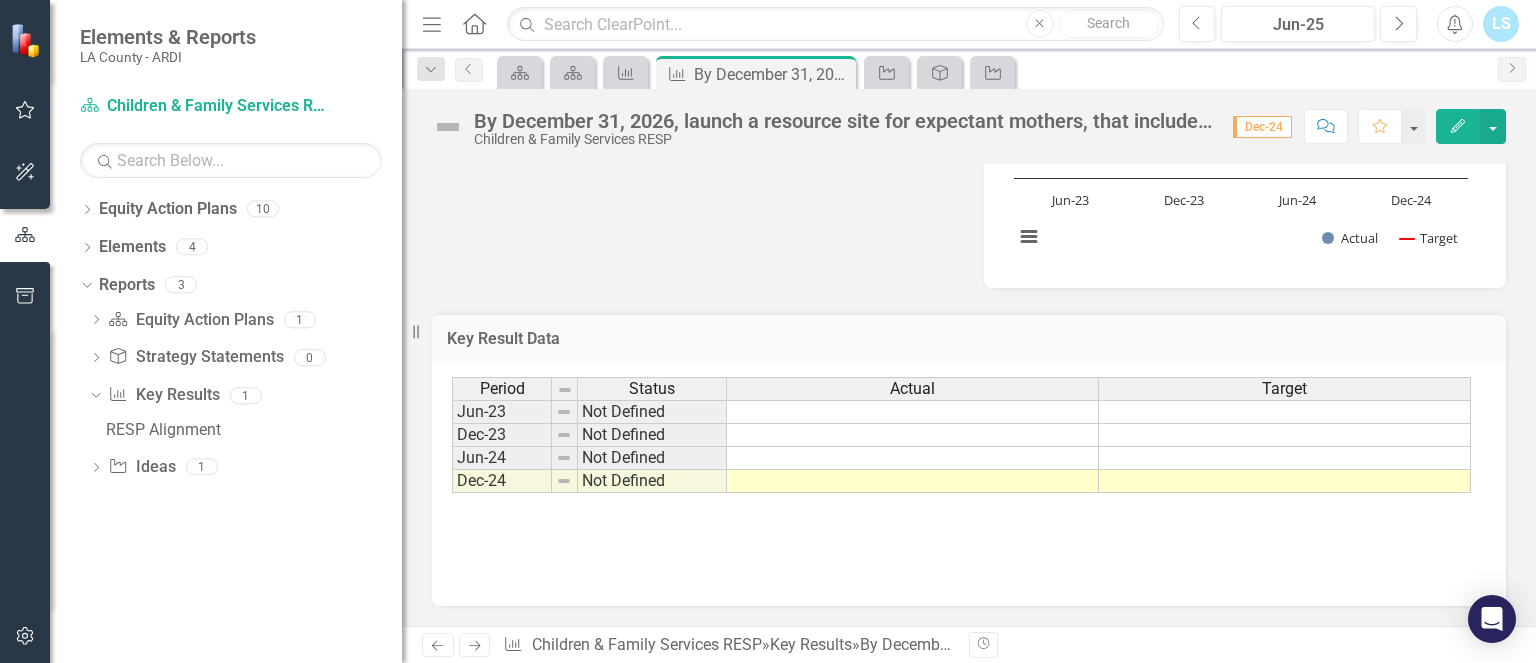 scroll, scrollTop: 546, scrollLeft: 0, axis: vertical 